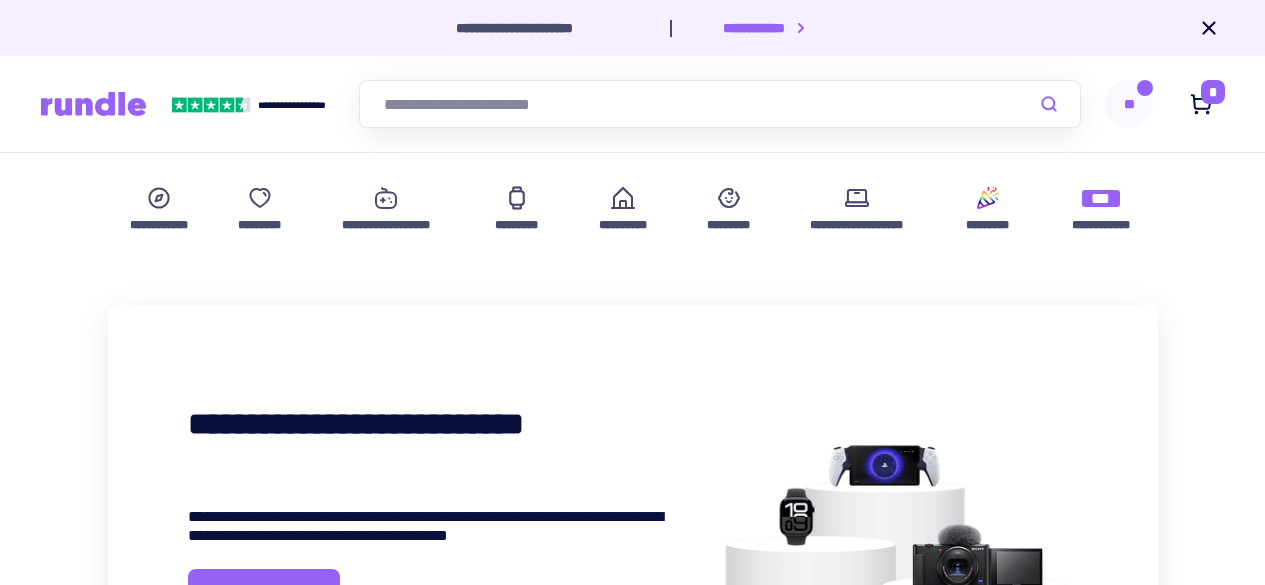 scroll, scrollTop: 0, scrollLeft: 0, axis: both 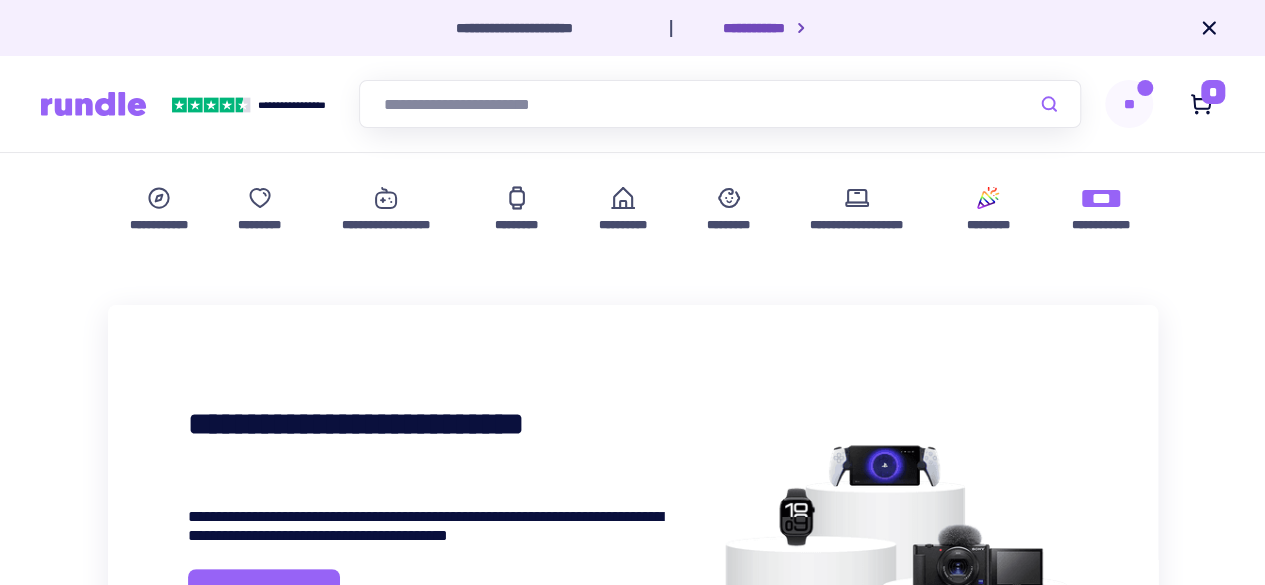 click on "[POSTAL_CODE]" at bounding box center (752, 28) 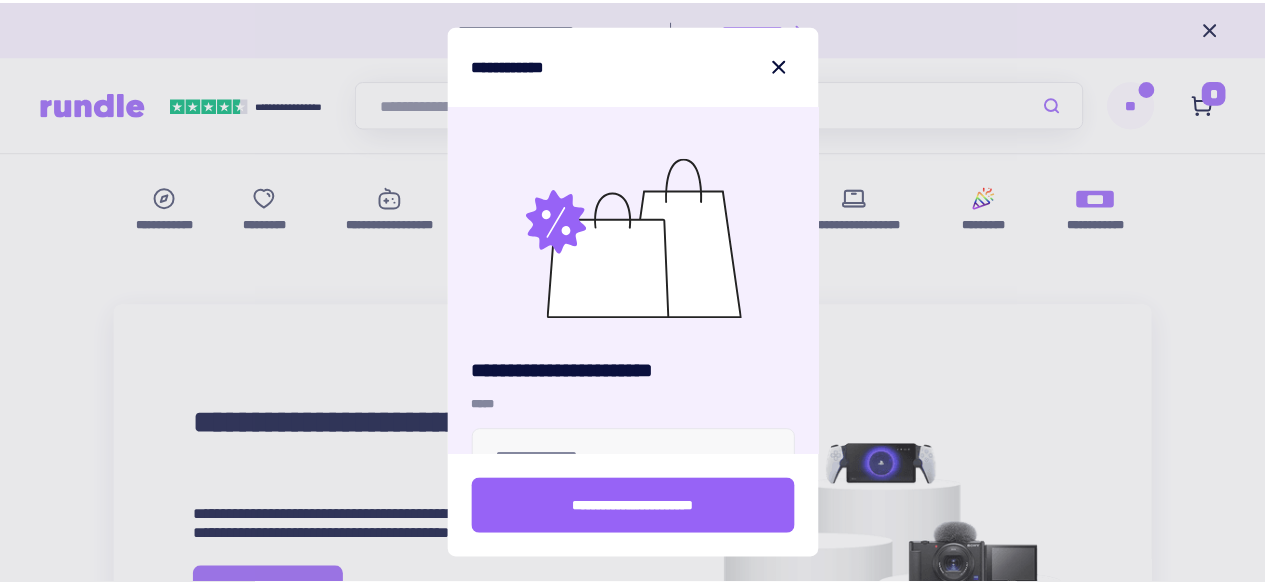 scroll, scrollTop: 53, scrollLeft: 0, axis: vertical 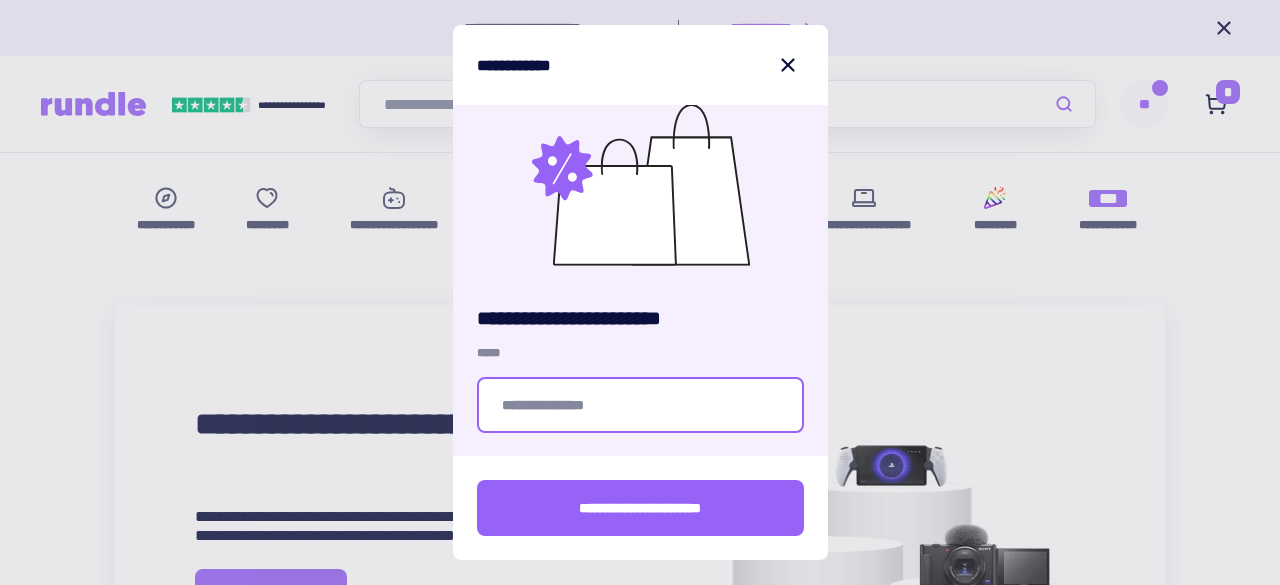 click at bounding box center [640, 405] 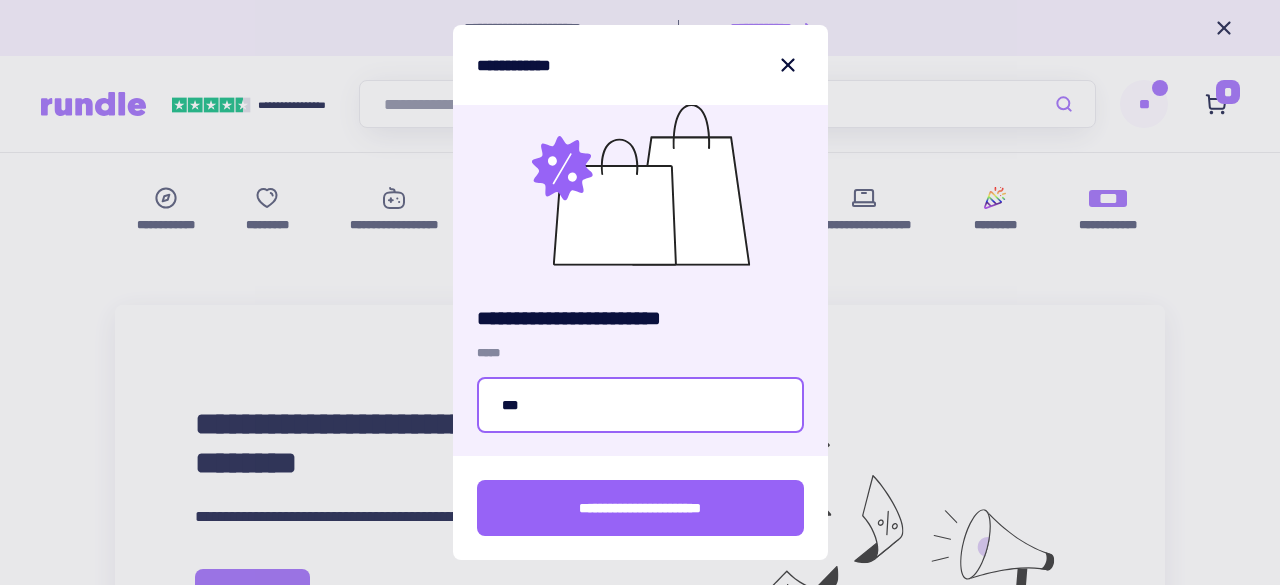 type on "**********" 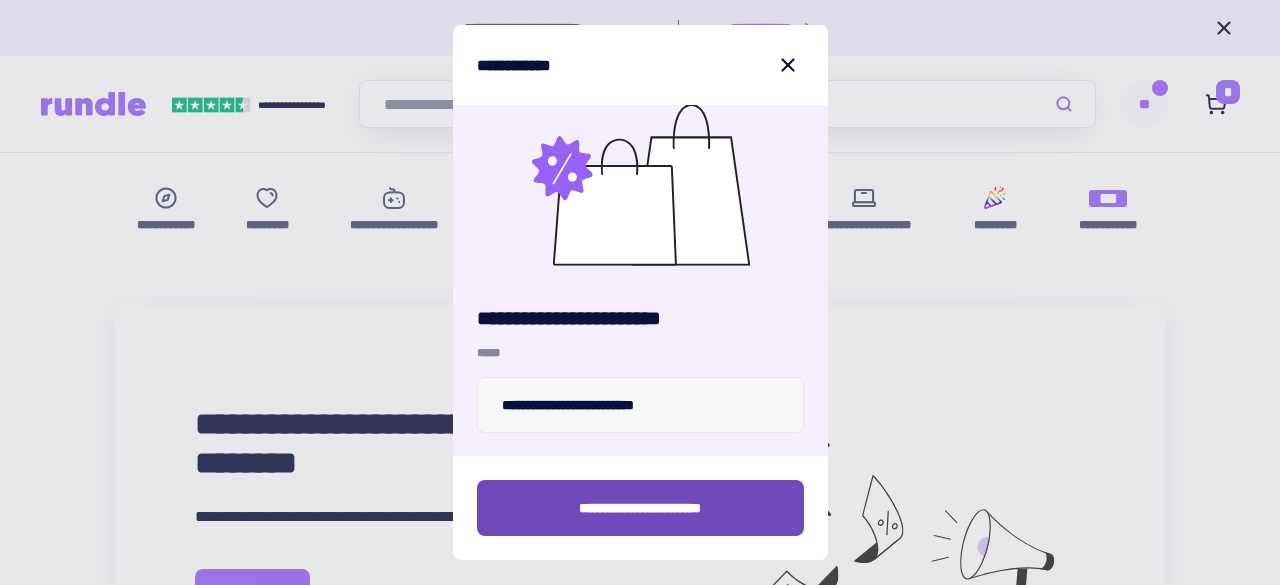 click on "**********" at bounding box center [640, 508] 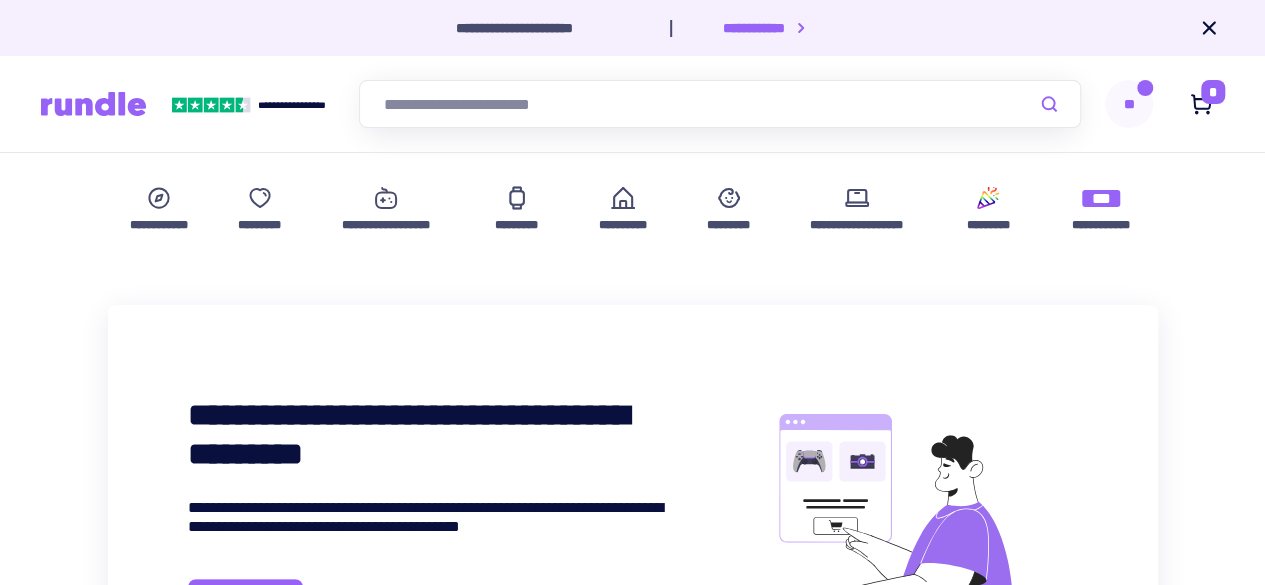 click at bounding box center [720, 104] 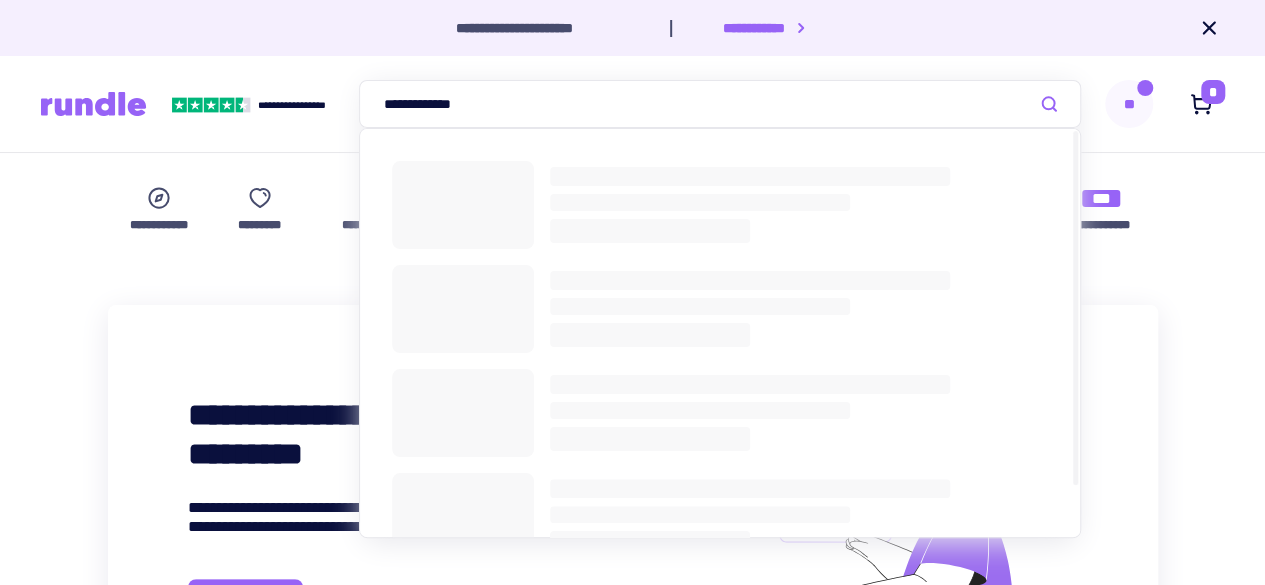type on "**********" 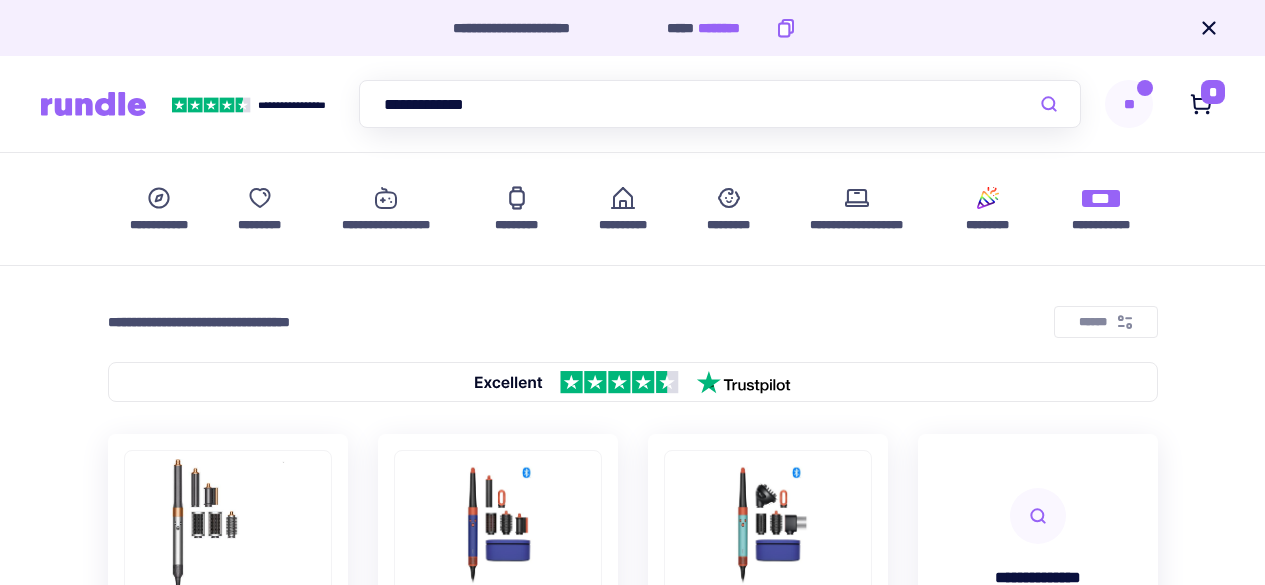 scroll, scrollTop: 200, scrollLeft: 0, axis: vertical 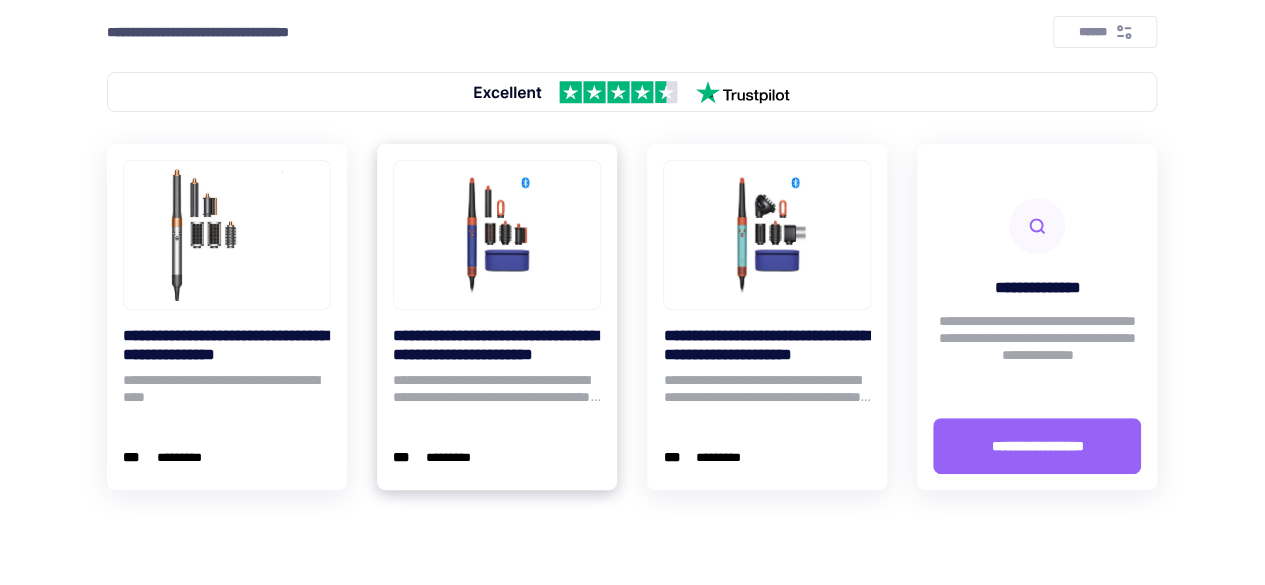 click at bounding box center [497, 235] 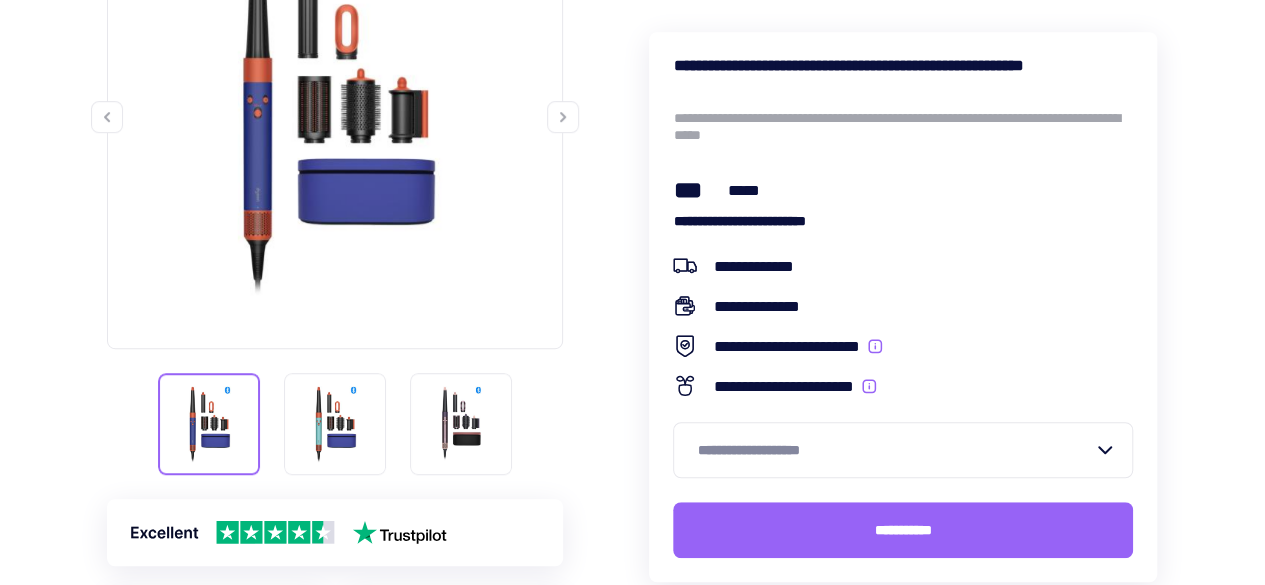 scroll, scrollTop: 478, scrollLeft: 0, axis: vertical 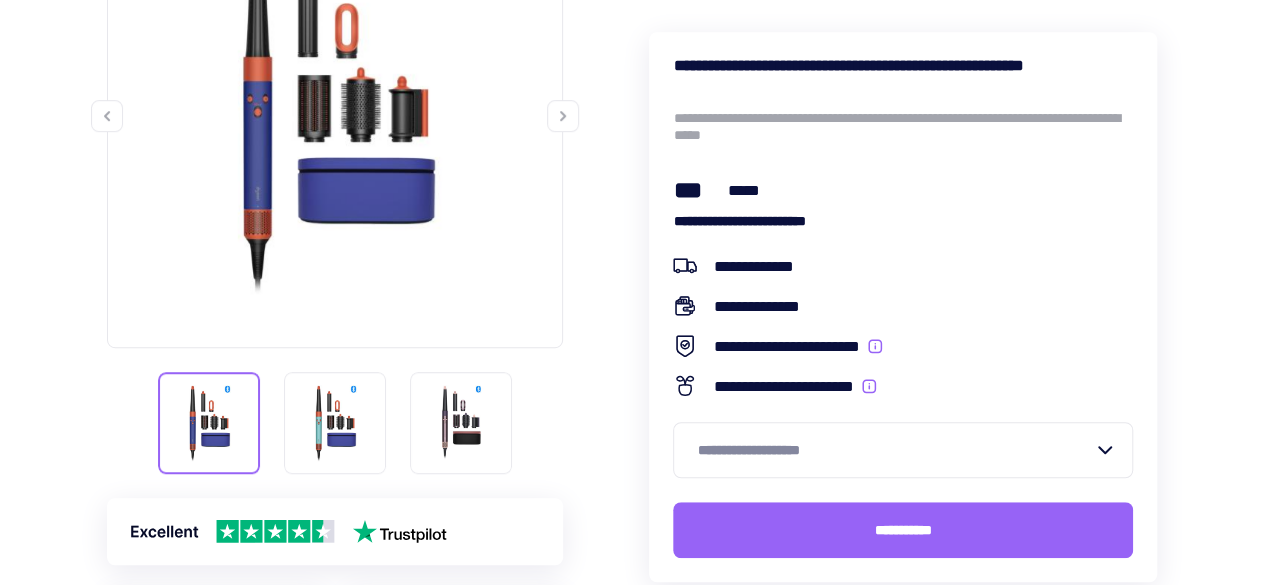 click on "[ADDRESS]" at bounding box center (891, 450) 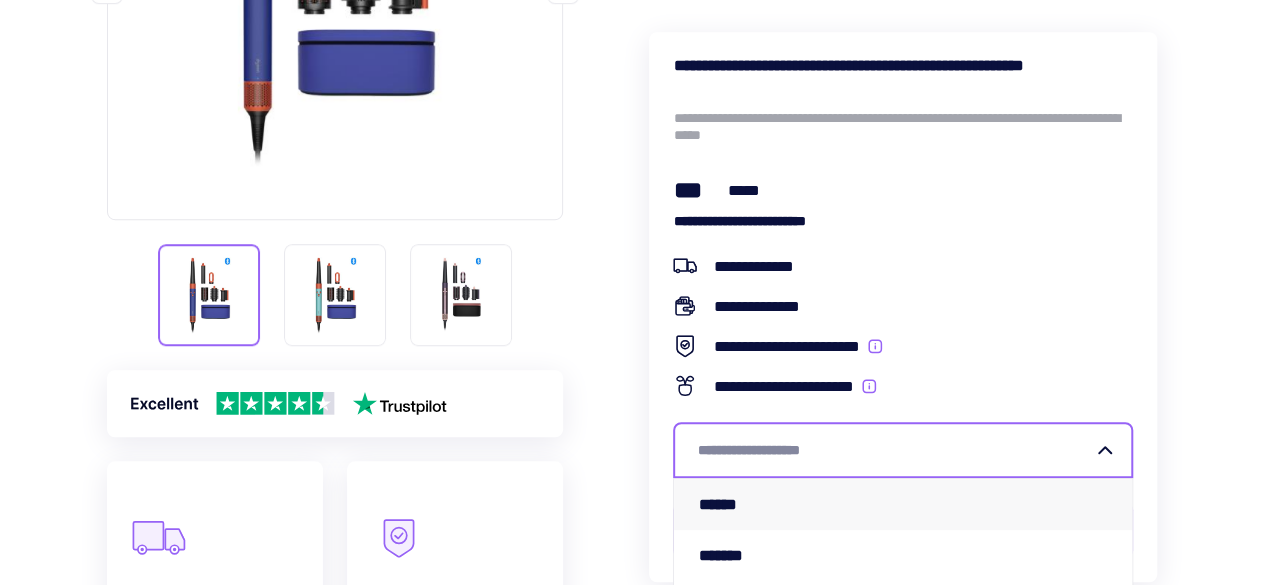 scroll, scrollTop: 611, scrollLeft: 0, axis: vertical 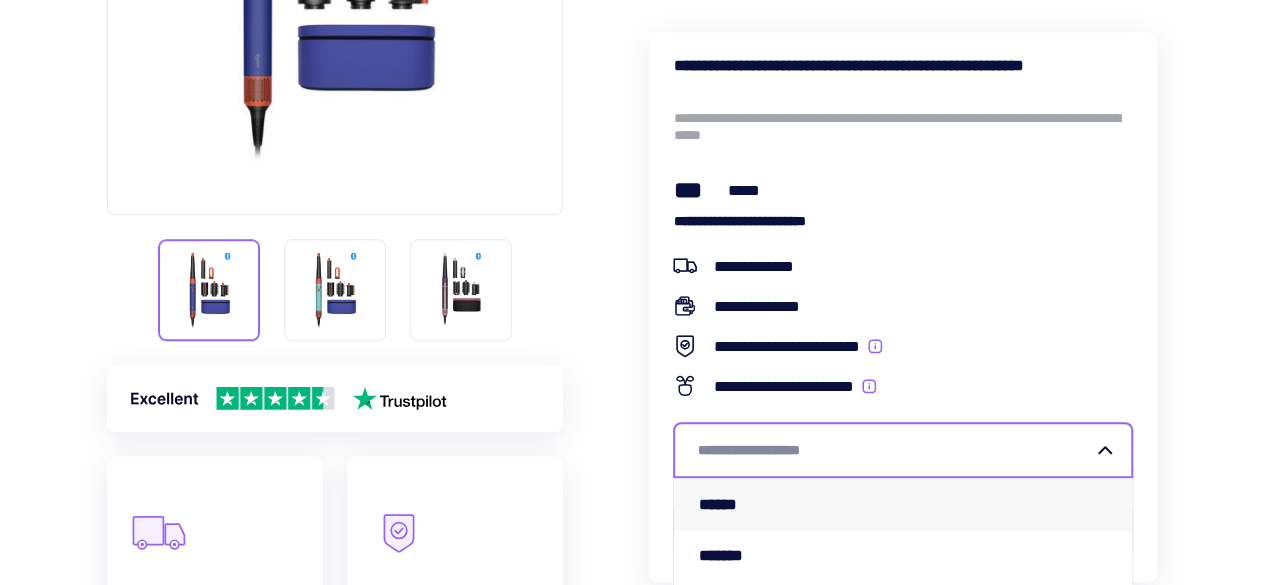 click on "[PHONE]" at bounding box center (724, 504) 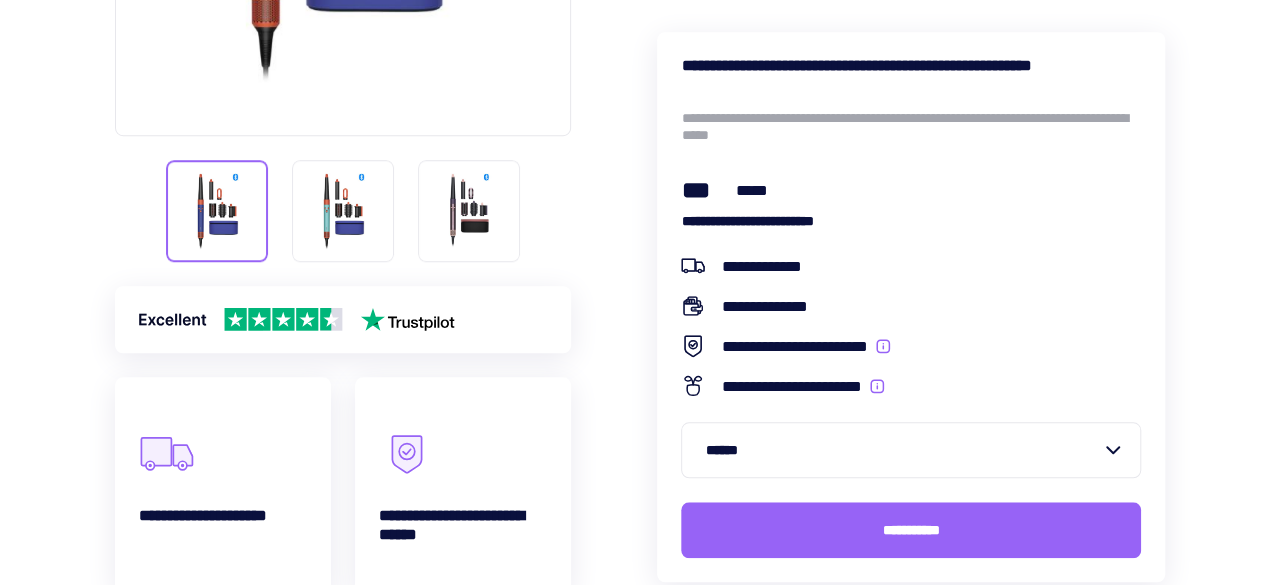 scroll, scrollTop: 691, scrollLeft: 0, axis: vertical 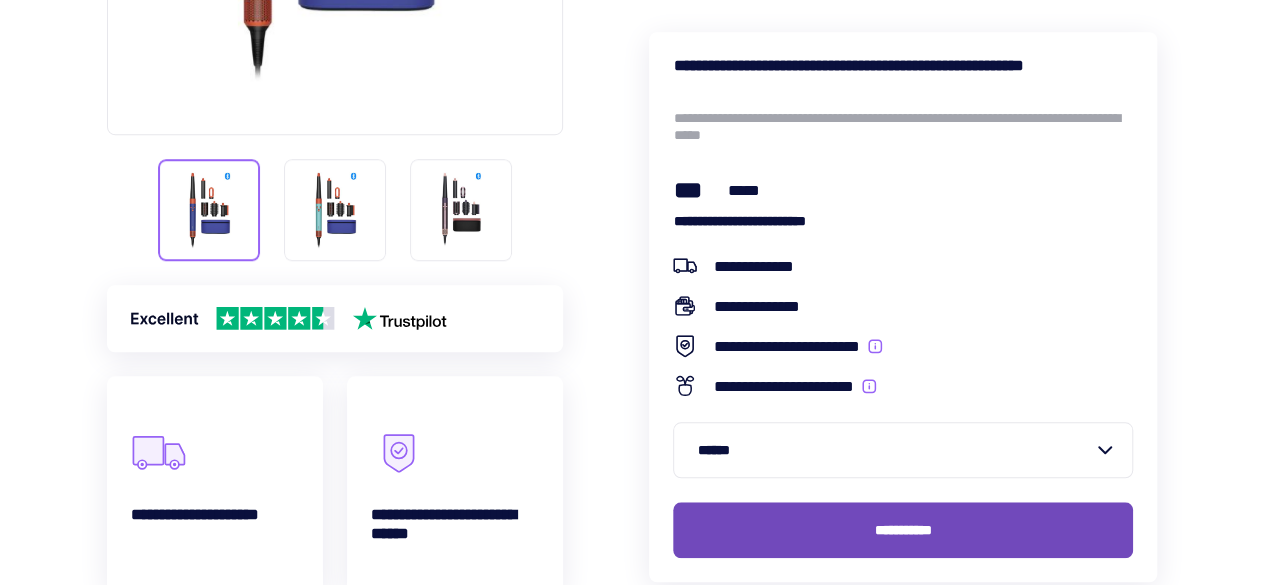 click on "[EMAIL]" at bounding box center [903, 530] 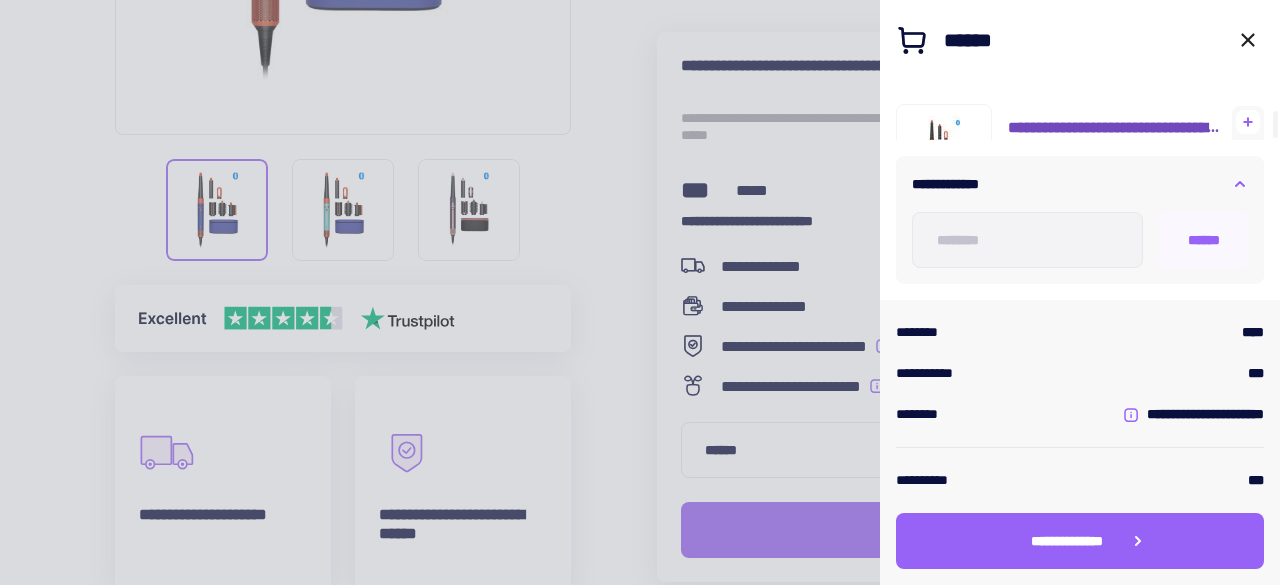 scroll, scrollTop: 59, scrollLeft: 0, axis: vertical 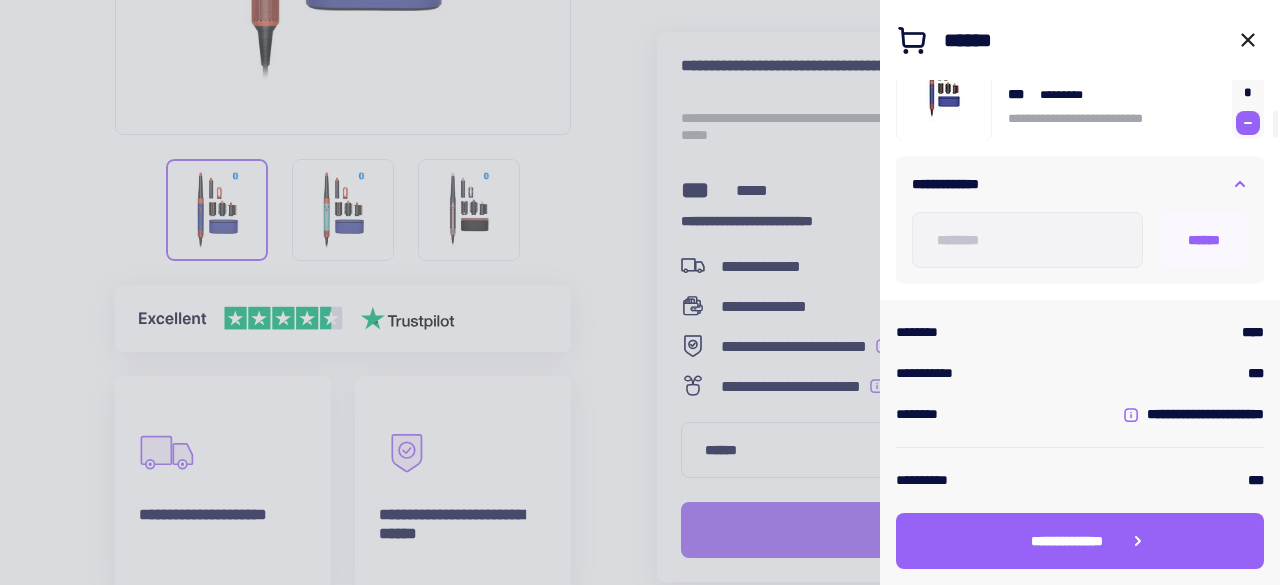 click at bounding box center (1248, 63) 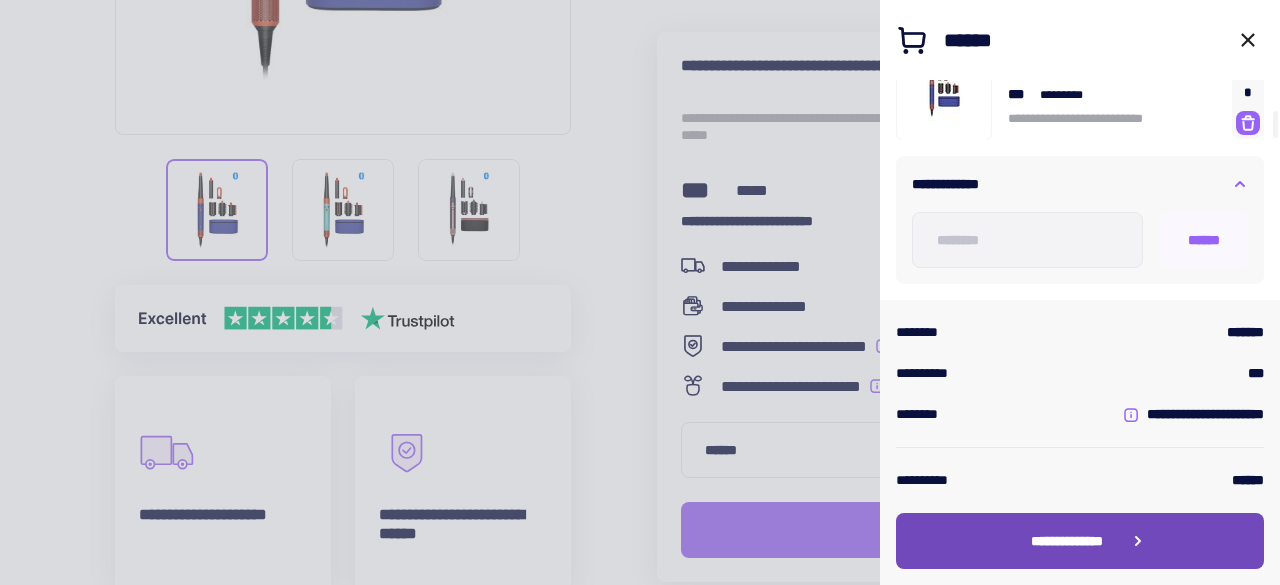 click on "[CREDIT_CARD]" at bounding box center [1080, 541] 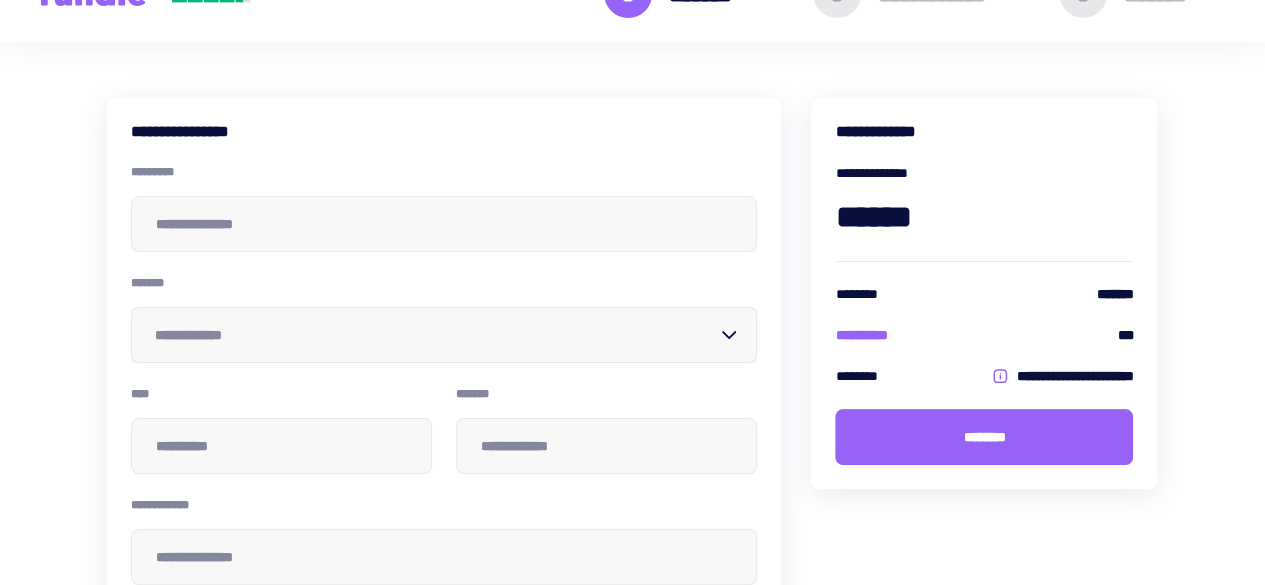scroll, scrollTop: 50, scrollLeft: 0, axis: vertical 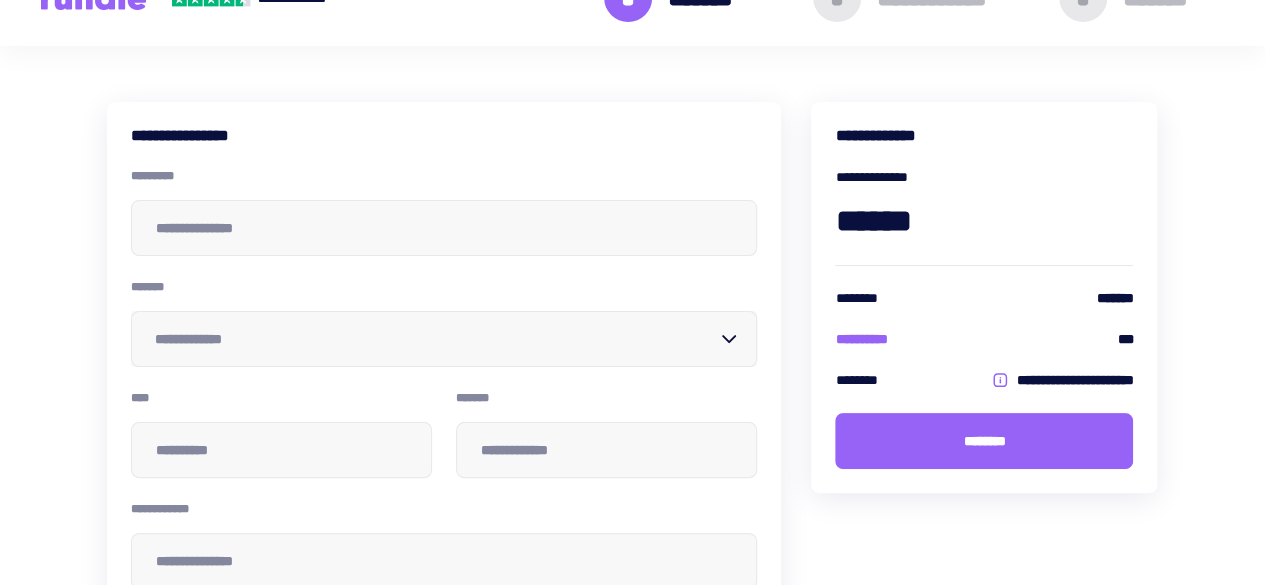 click on "[PHONE]" at bounding box center (444, 176) 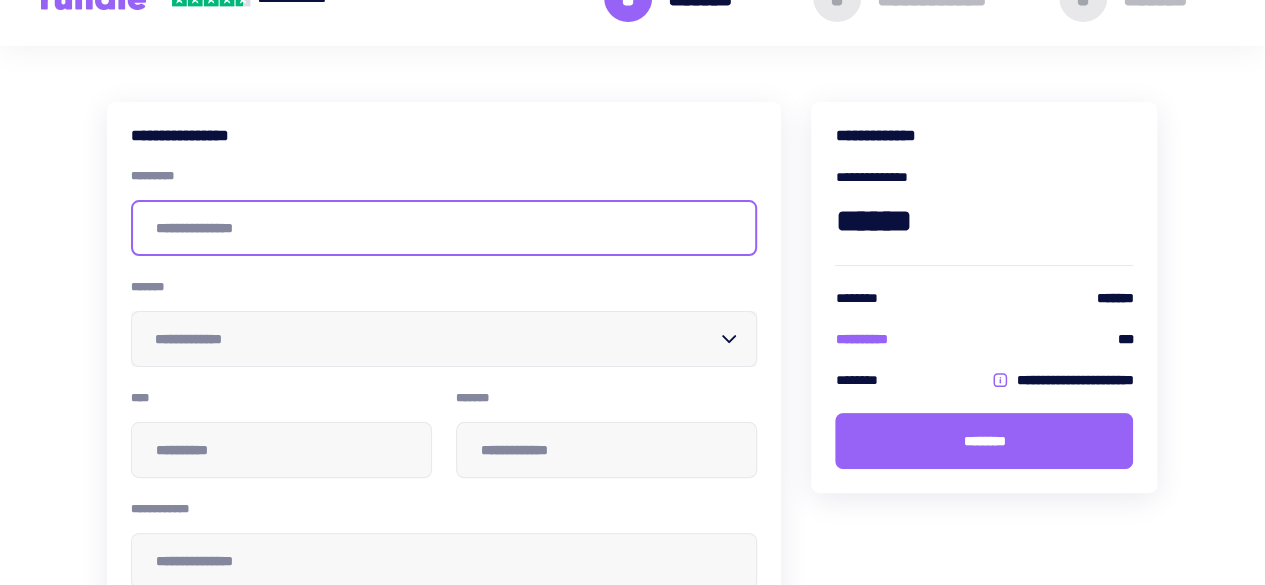 click at bounding box center (444, 228) 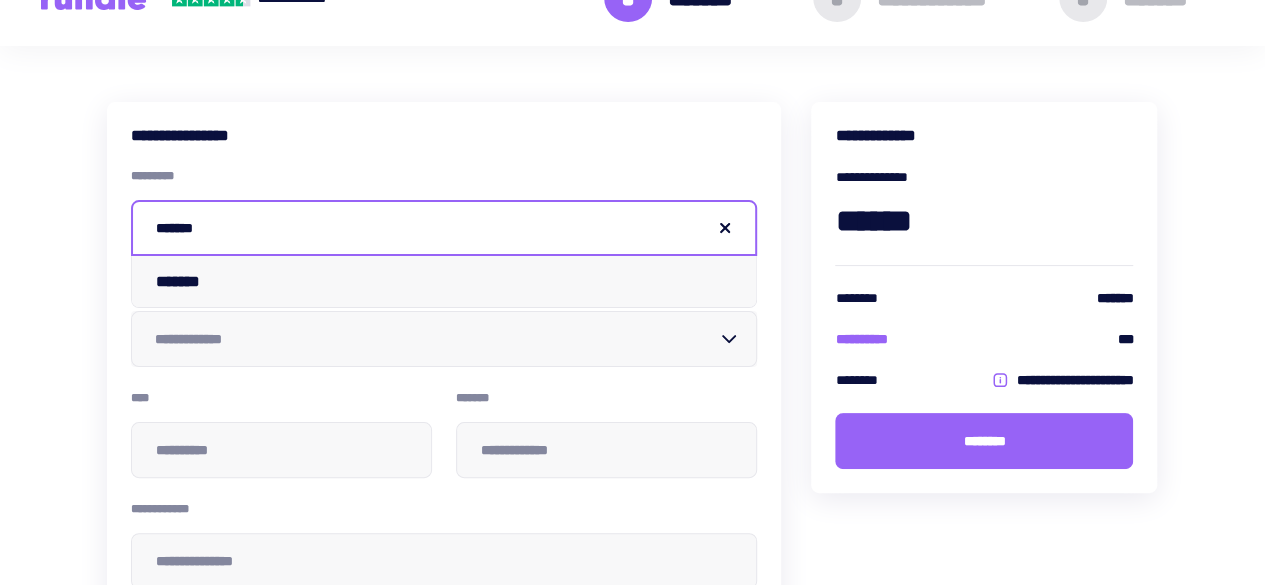type on "[BIRTH_DATE]" 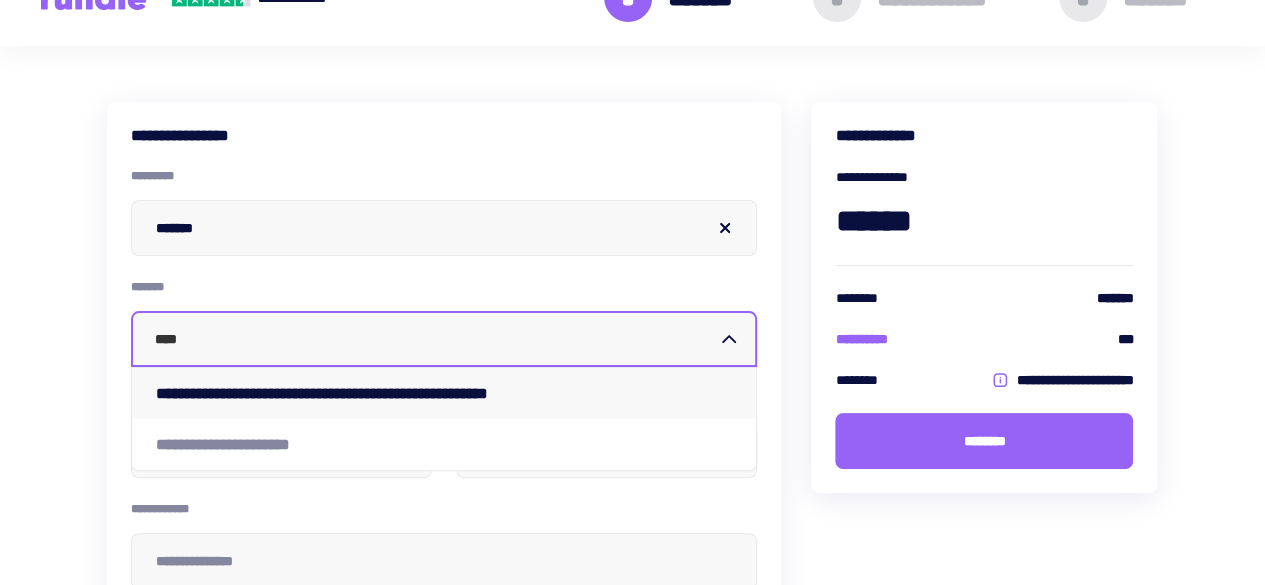 click on "[PASSPORT_NUMBER]" at bounding box center (383, 393) 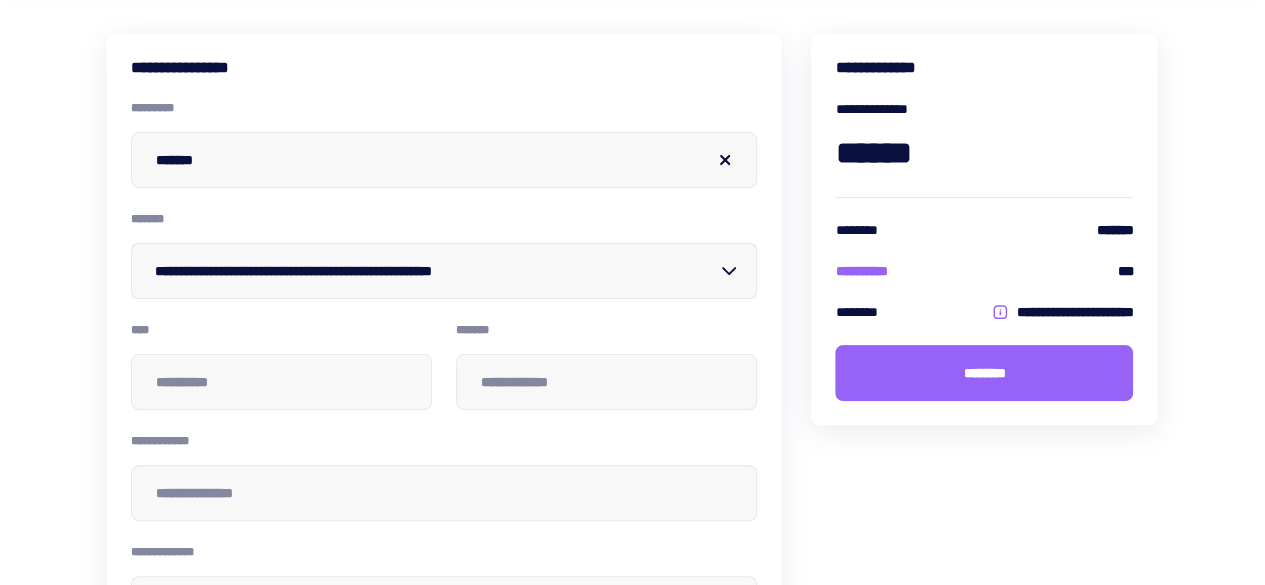 scroll, scrollTop: 118, scrollLeft: 0, axis: vertical 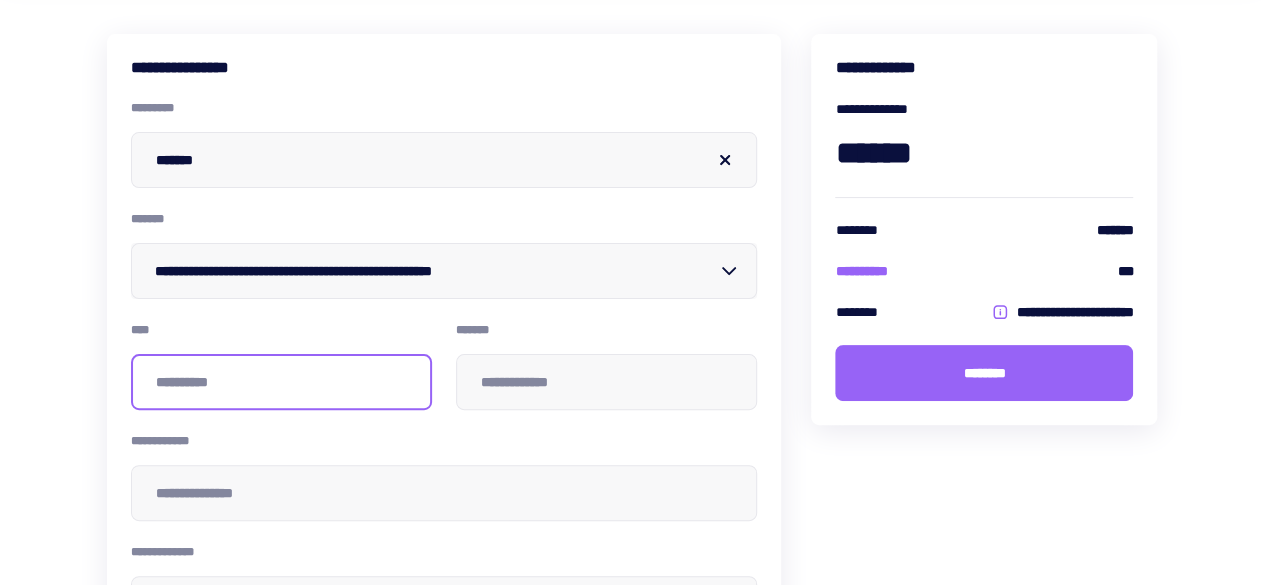 click at bounding box center (281, 382) 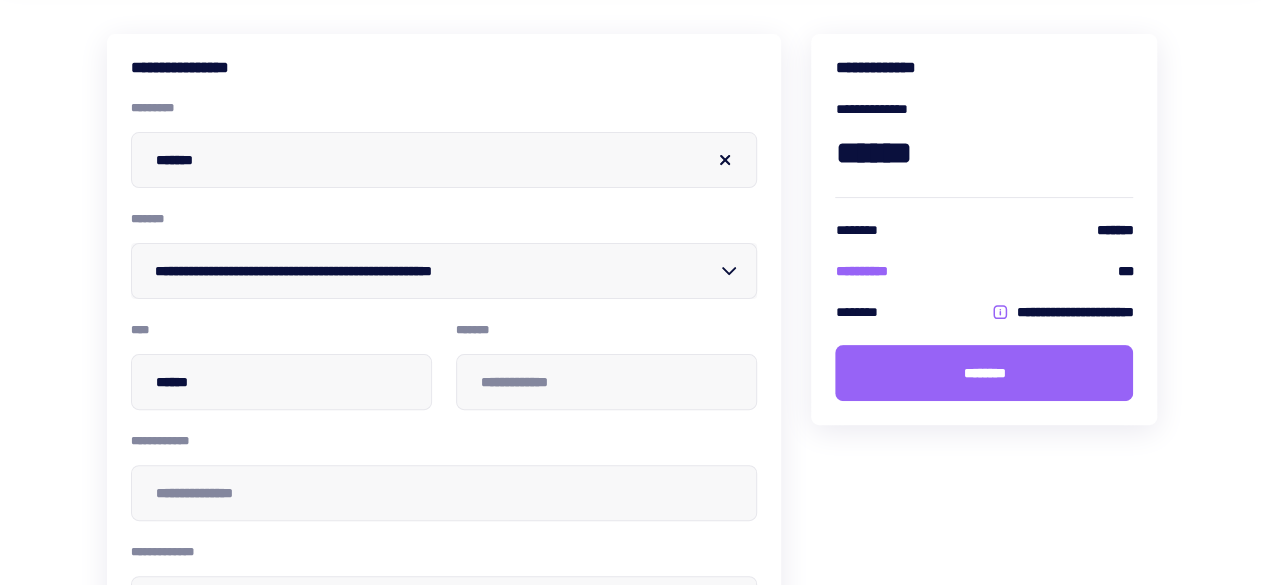 click on "[DRIVER_LICENSE]" at bounding box center (606, 366) 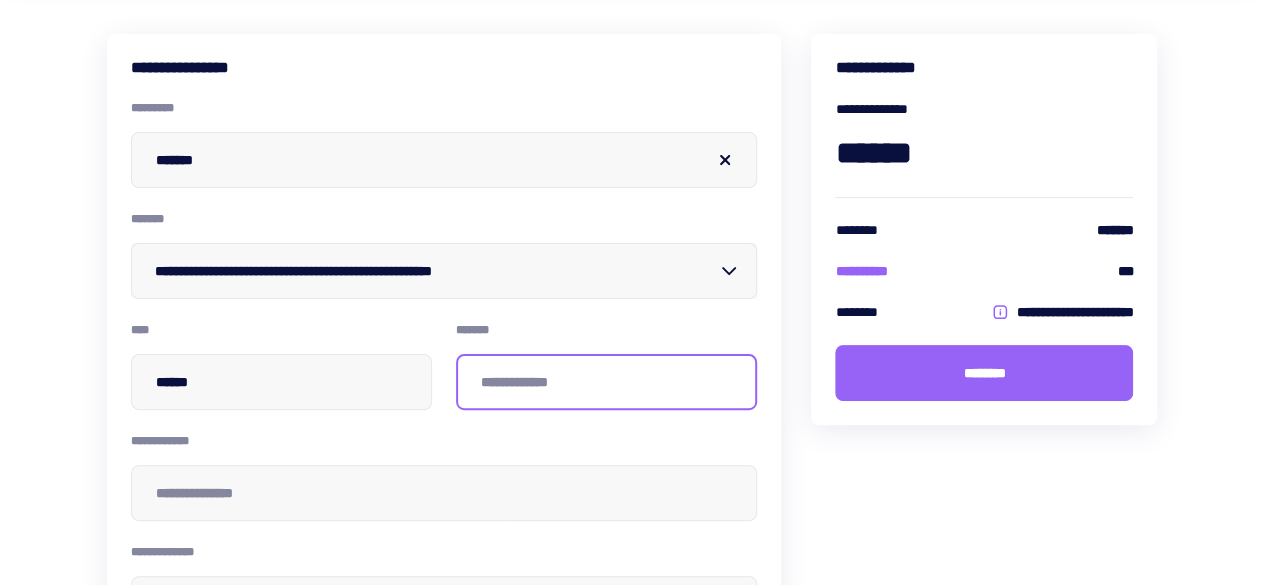 click at bounding box center (606, 382) 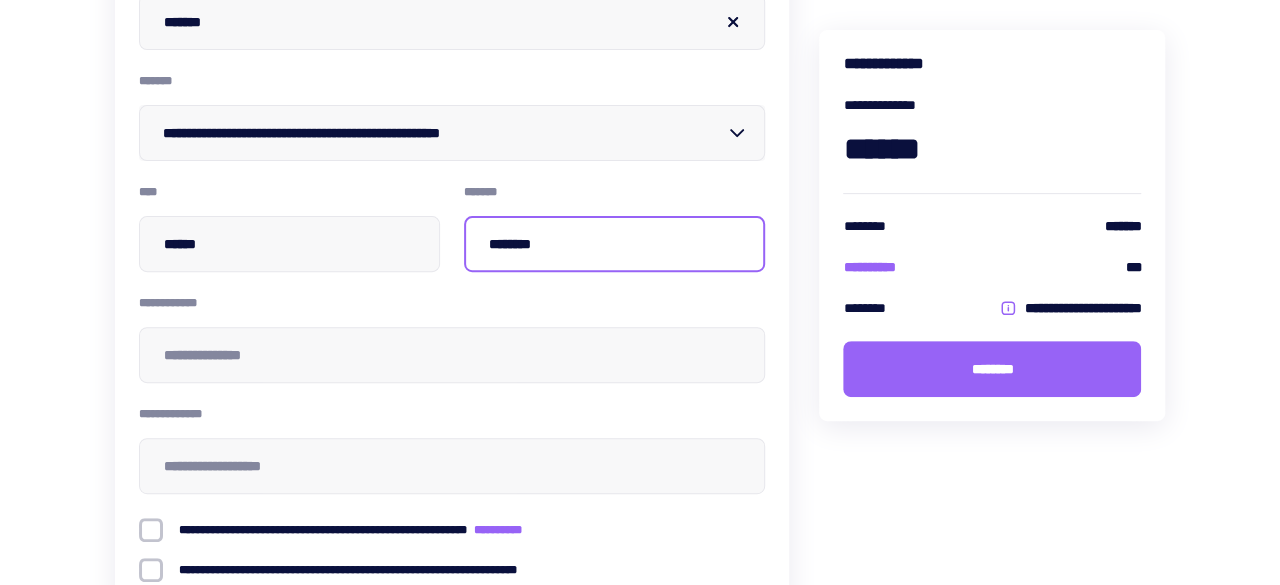 scroll, scrollTop: 370, scrollLeft: 0, axis: vertical 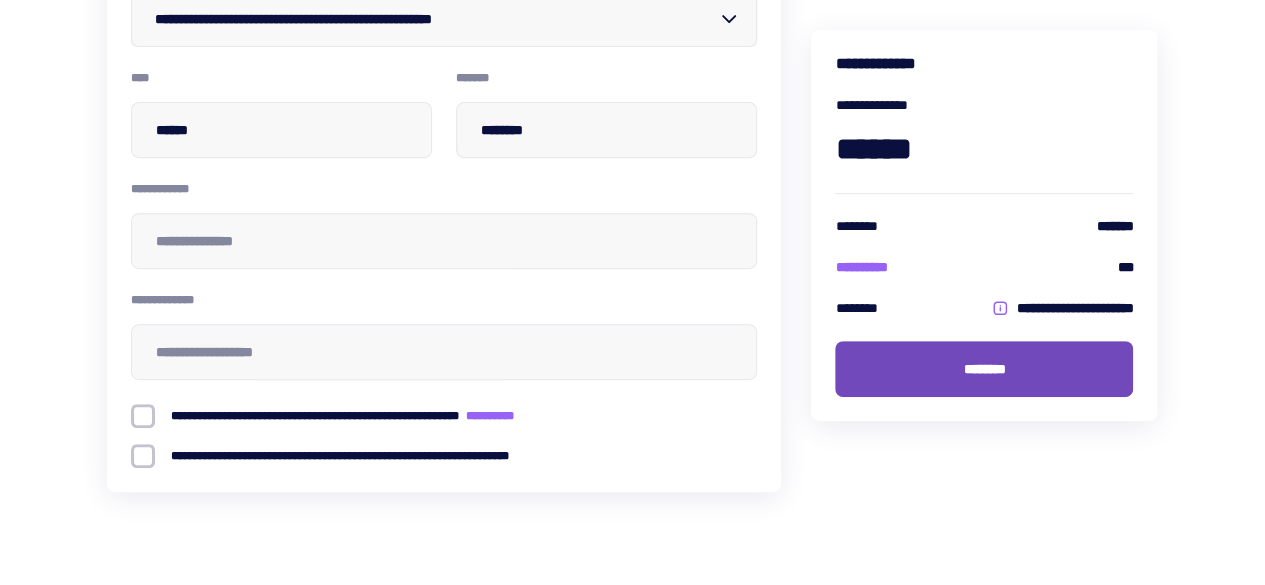 click on "[FIRST]" at bounding box center (984, 369) 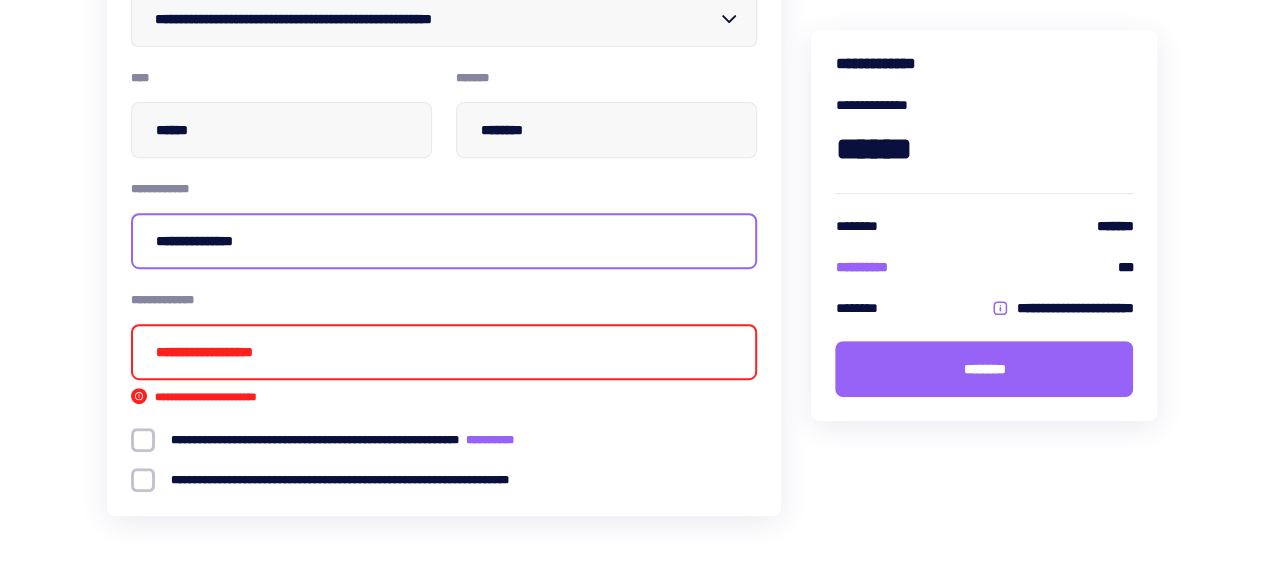 type on "[EMAIL]" 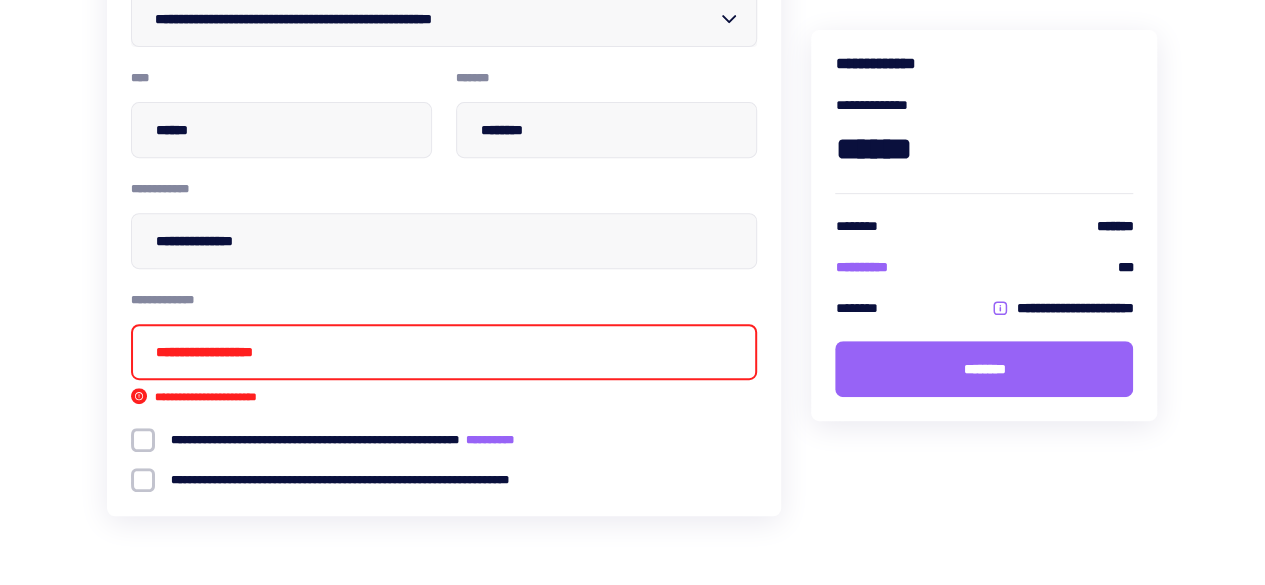 click at bounding box center [444, 352] 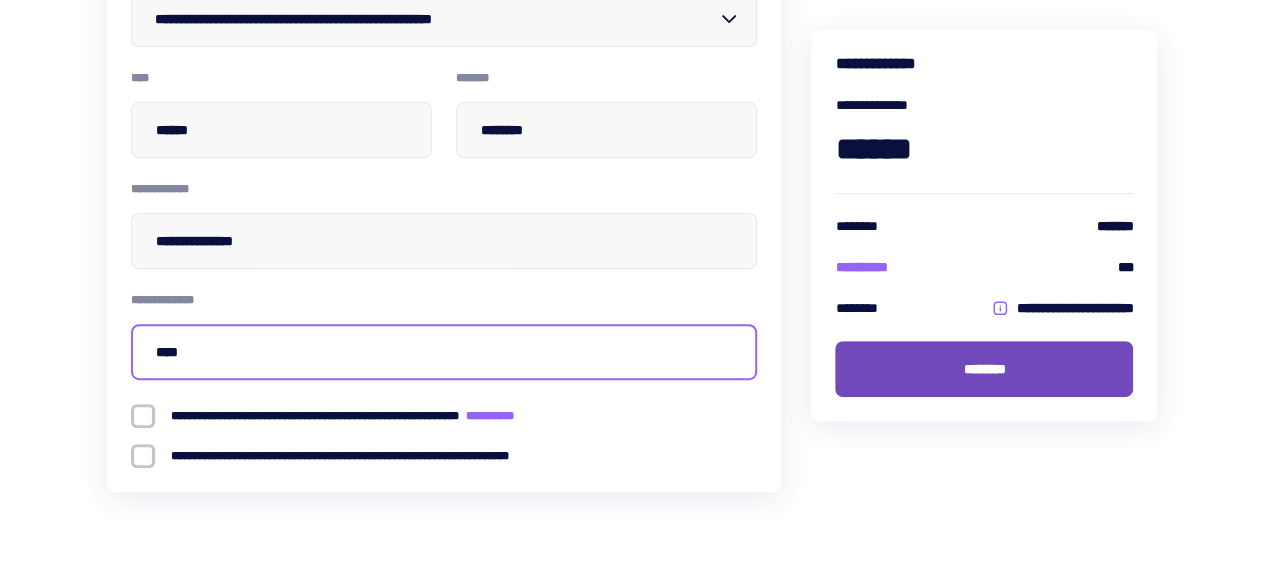 type on "****" 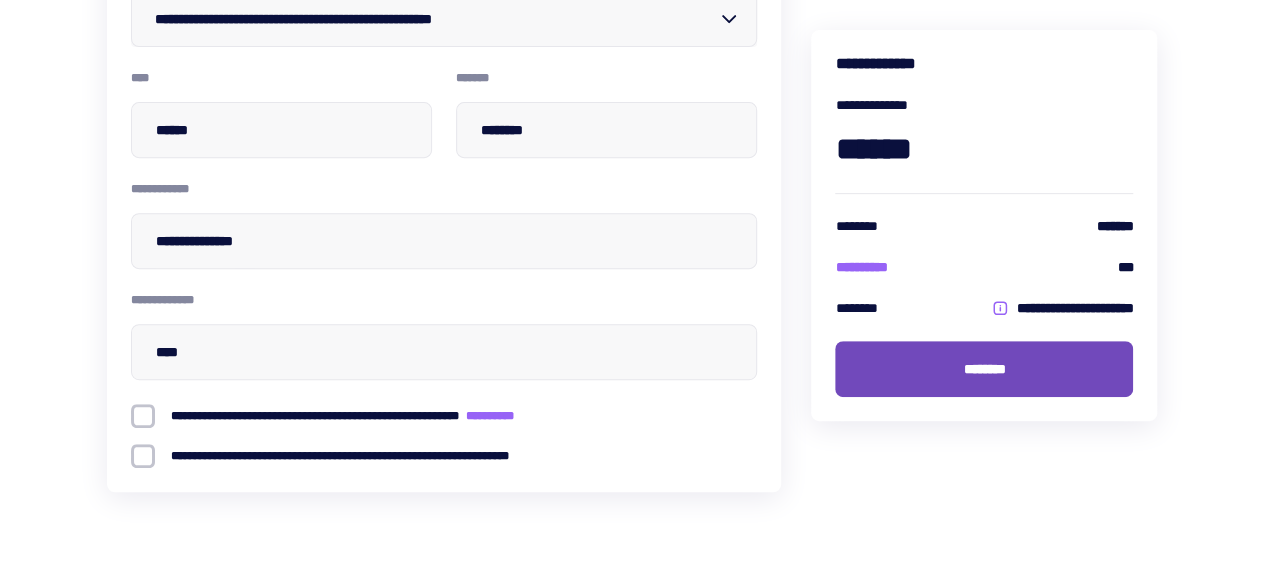 click on "[FIRST]" at bounding box center [984, 369] 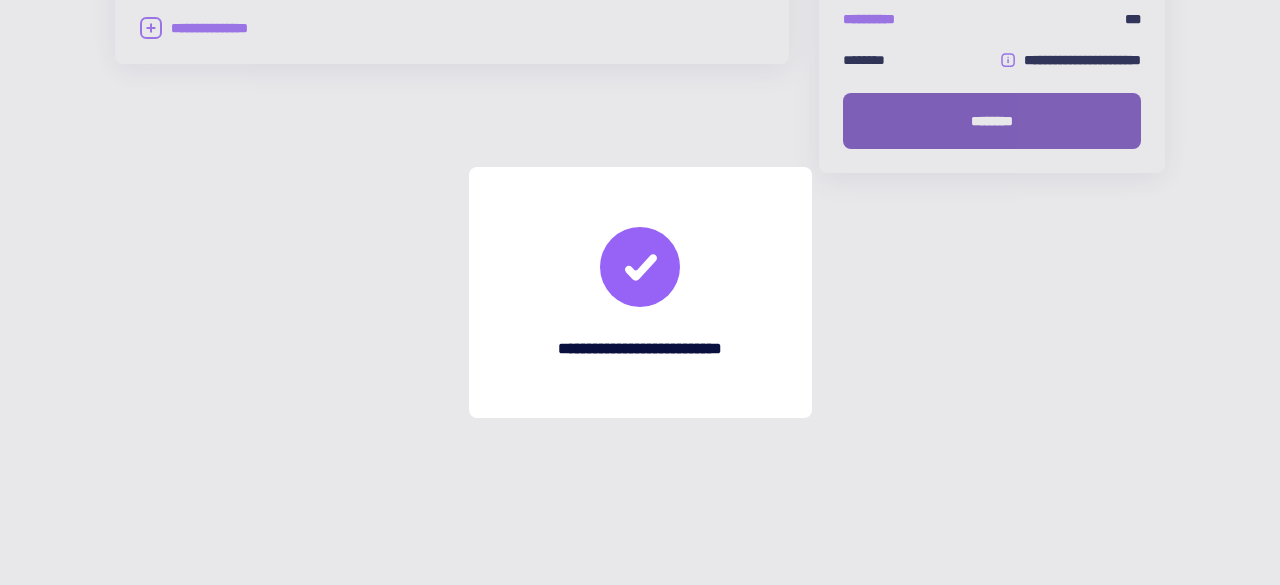 scroll, scrollTop: 0, scrollLeft: 0, axis: both 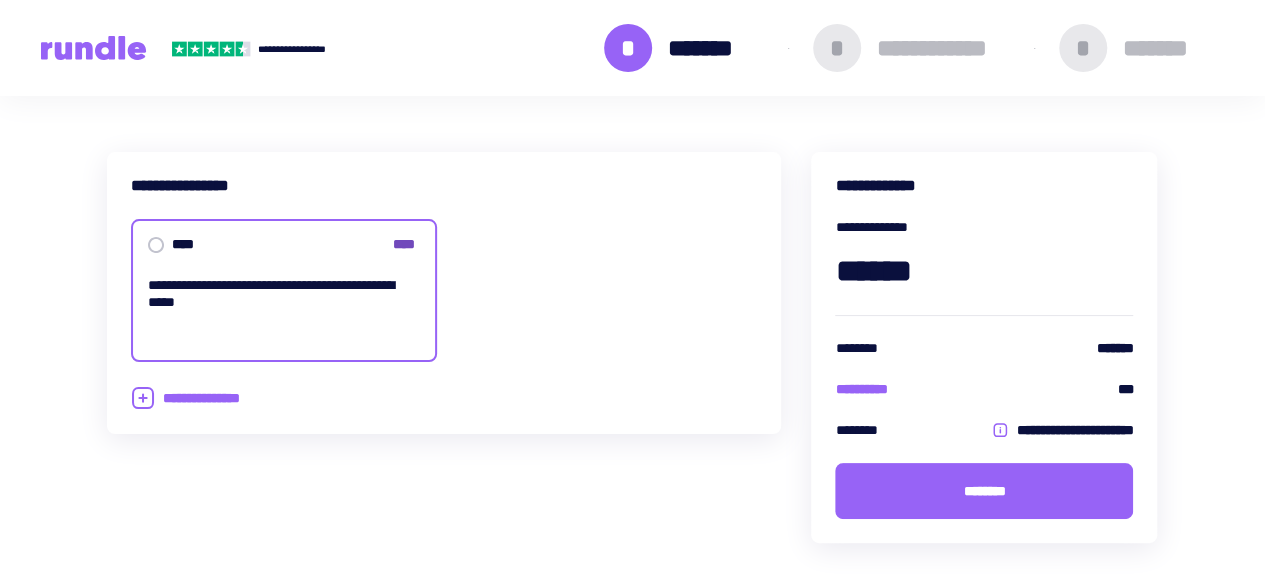 click on "****" at bounding box center [406, 244] 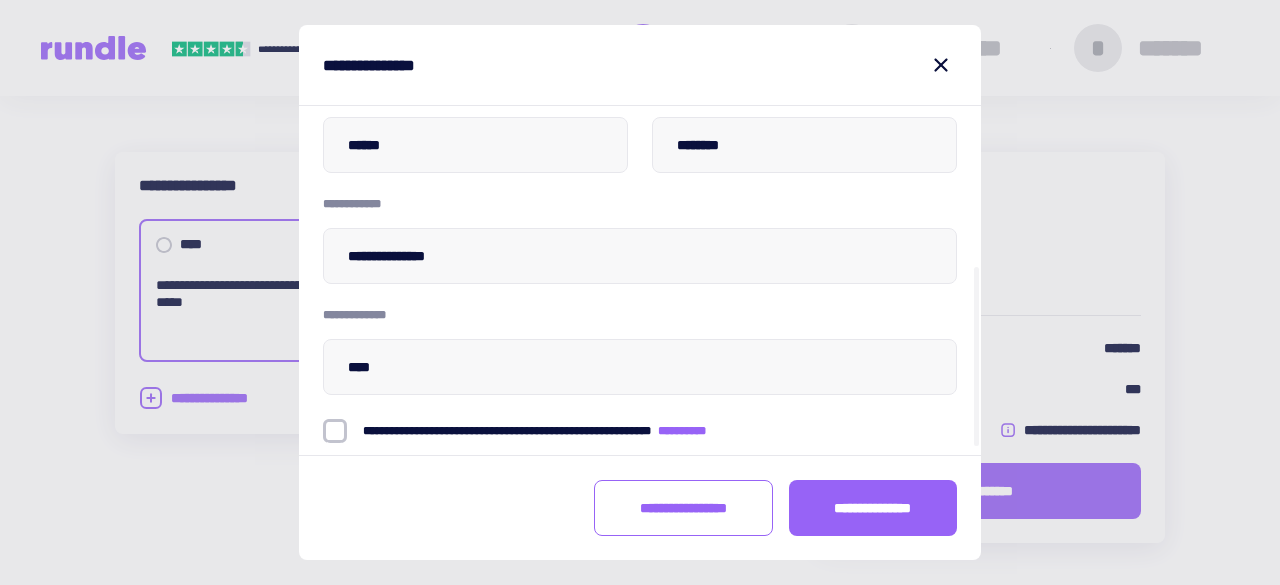 scroll, scrollTop: 316, scrollLeft: 0, axis: vertical 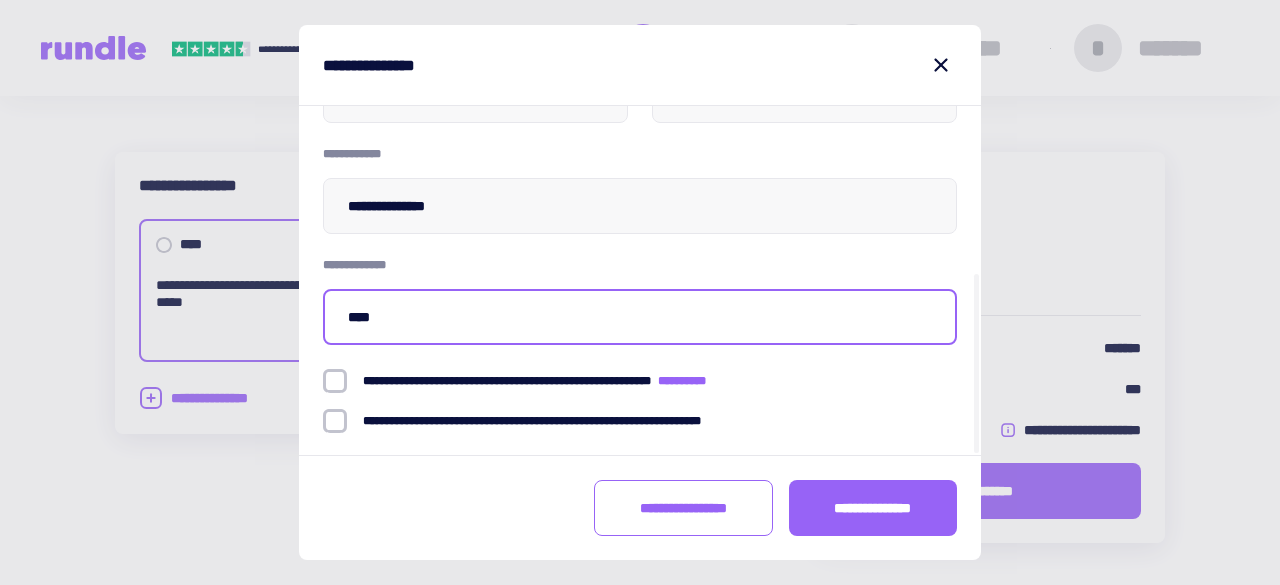 click on "****" at bounding box center (640, 317) 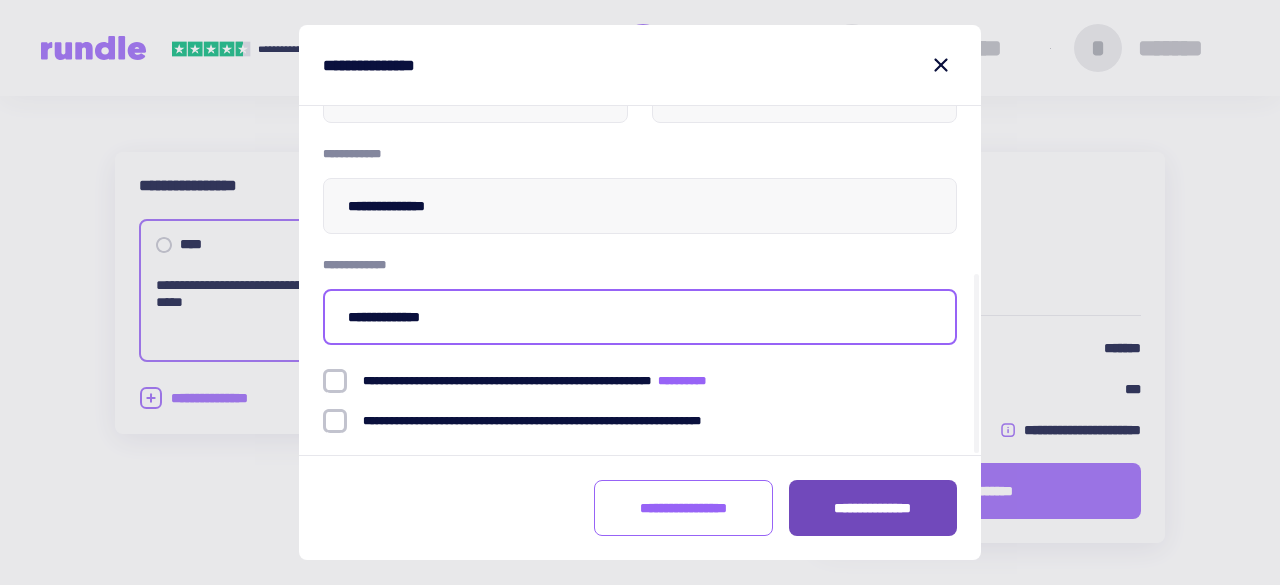 type on "[CREDIT_CARD]" 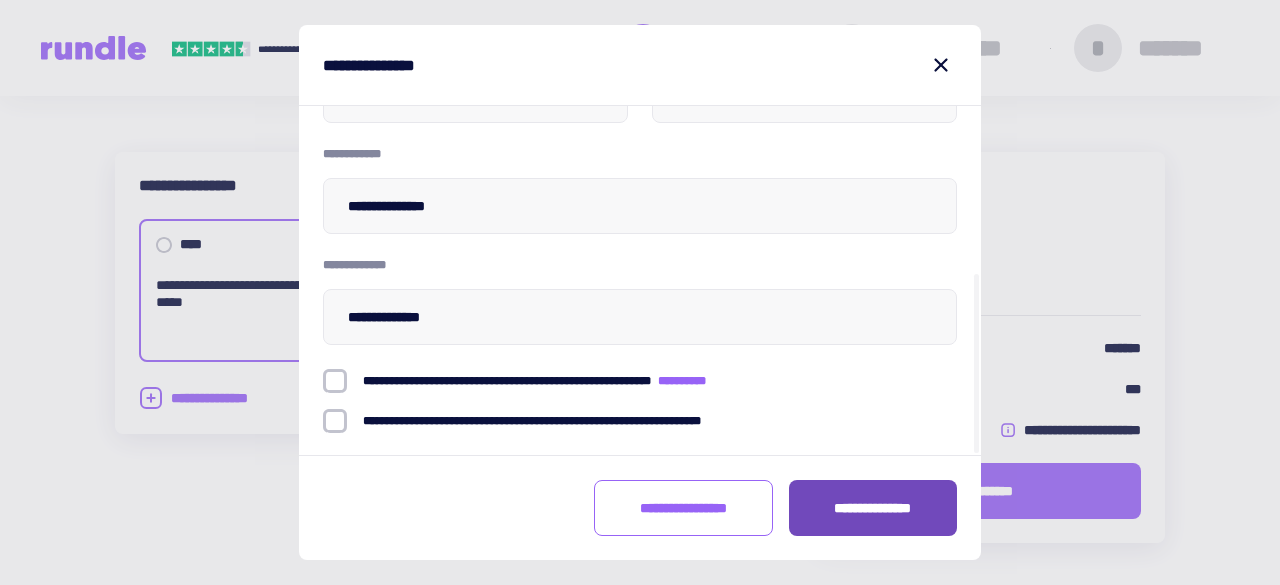 click on "[EMAIL]" at bounding box center (873, 508) 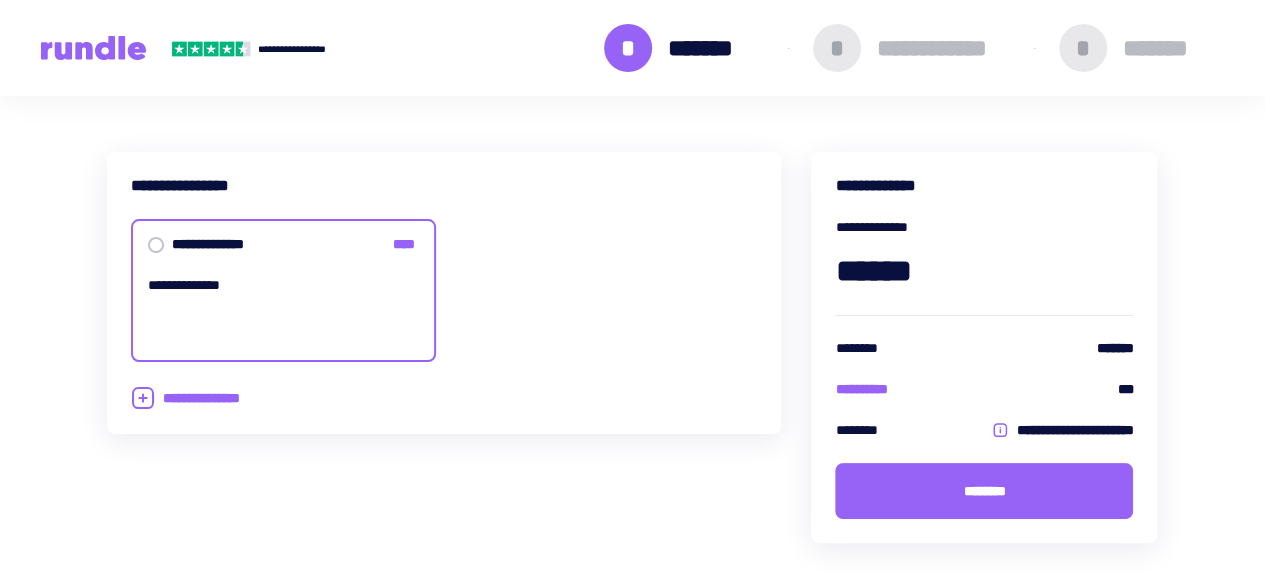 click on "[FIRST] [LAST]" at bounding box center (283, 290) 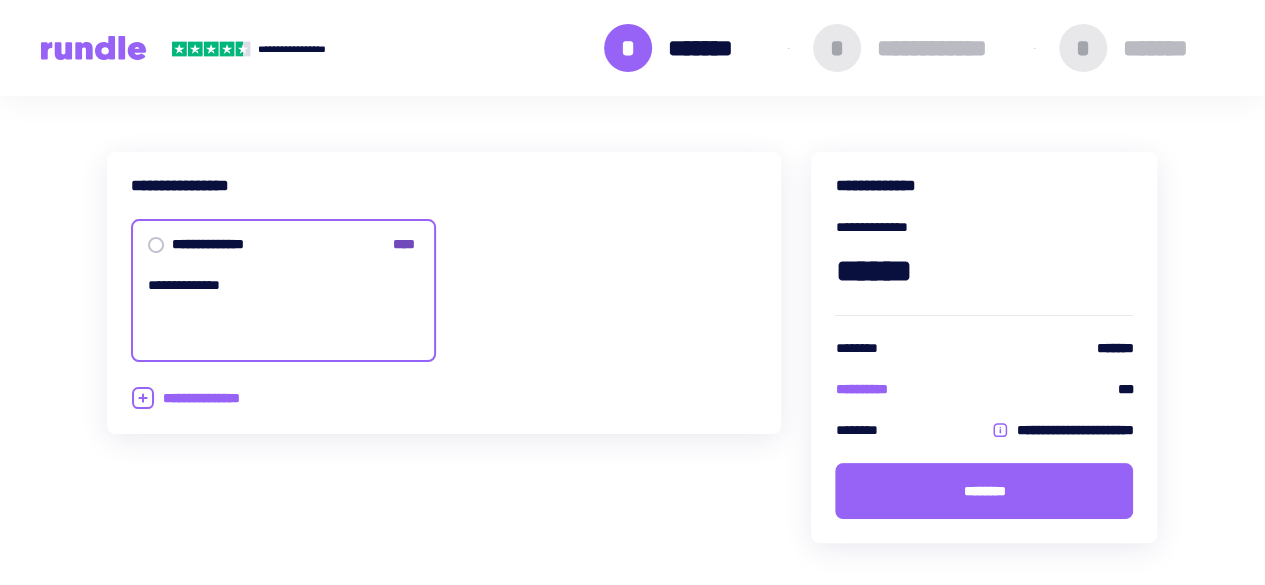 click on "****" at bounding box center (406, 244) 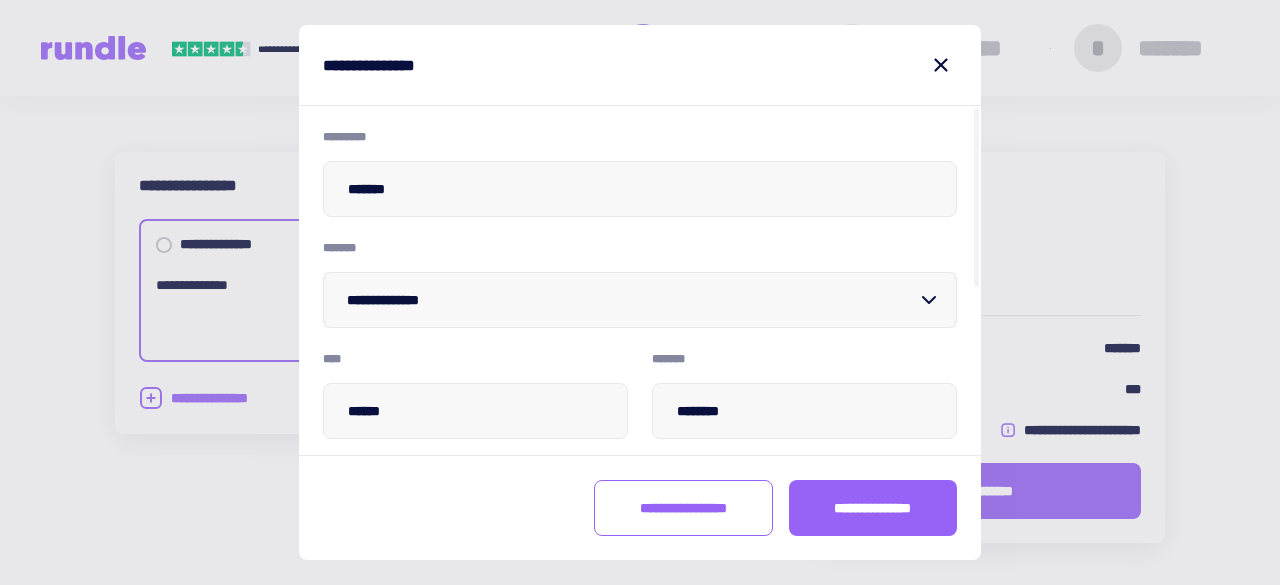 click on "[CREDIT_CARD]" at bounding box center [628, 300] 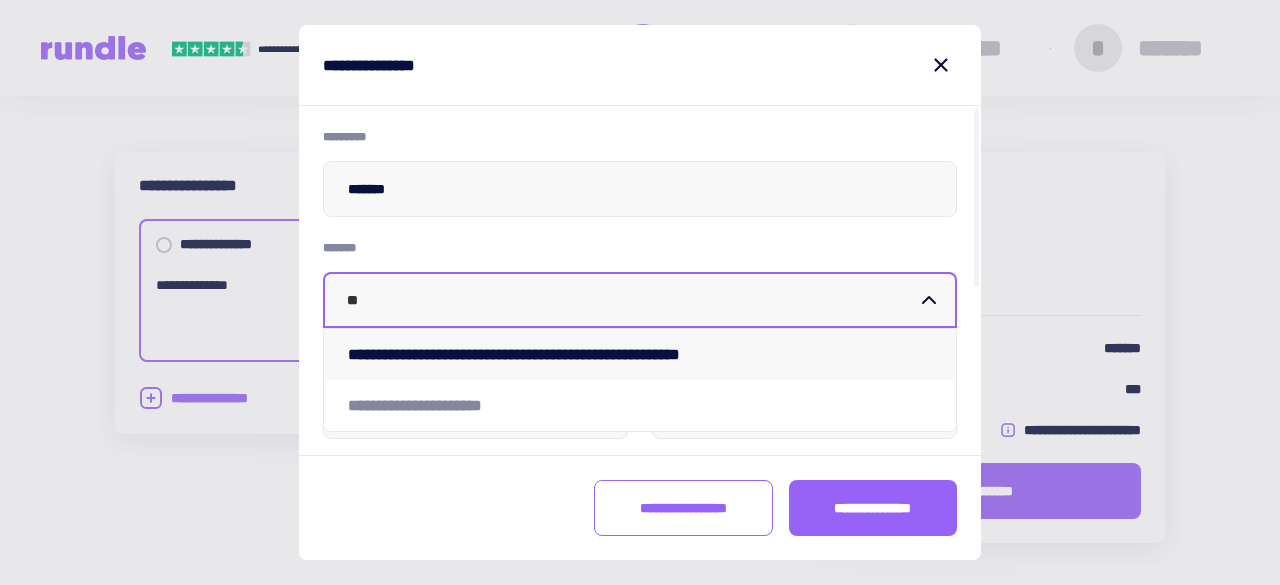 click on "[PASSPORT_NUMBER]" at bounding box center (575, 354) 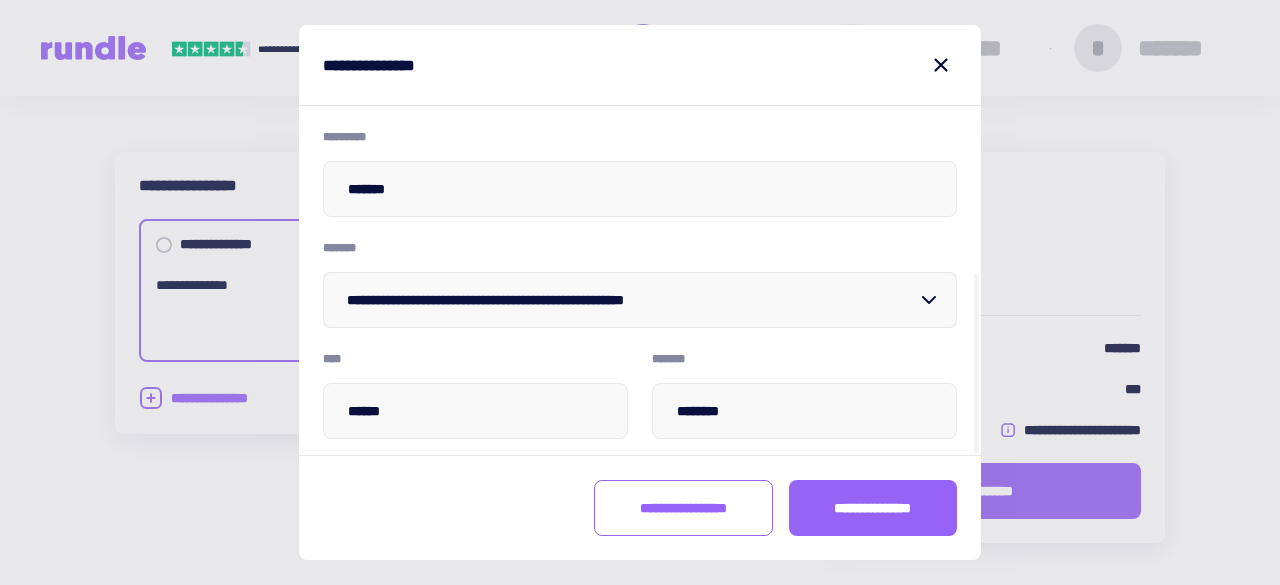 scroll, scrollTop: 316, scrollLeft: 0, axis: vertical 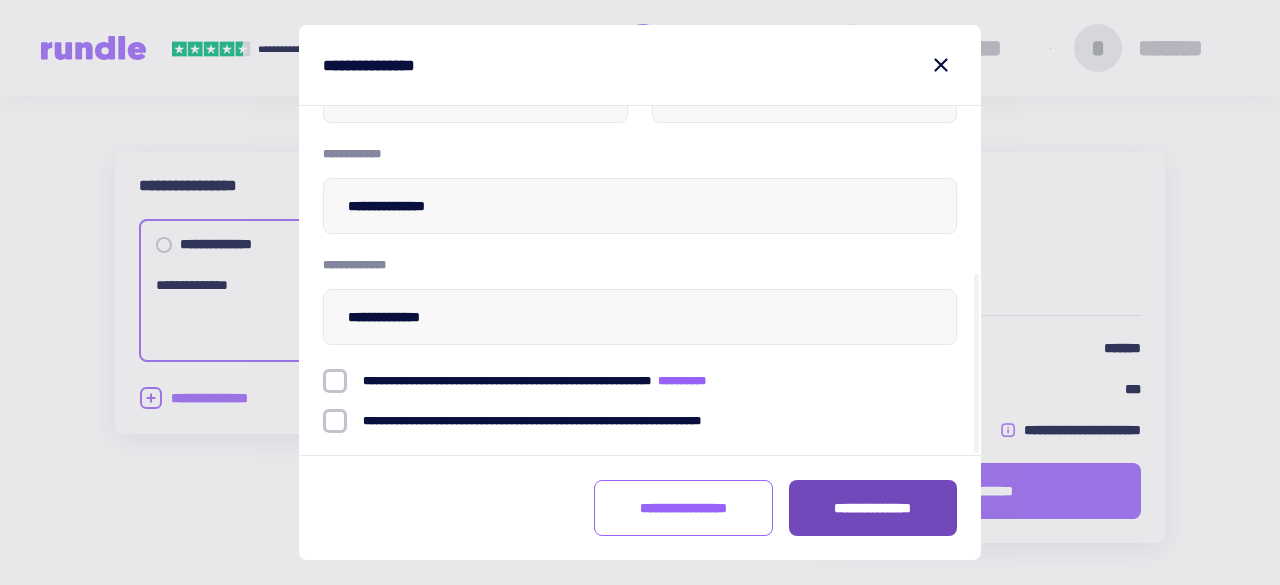 click on "[EMAIL]" at bounding box center (873, 508) 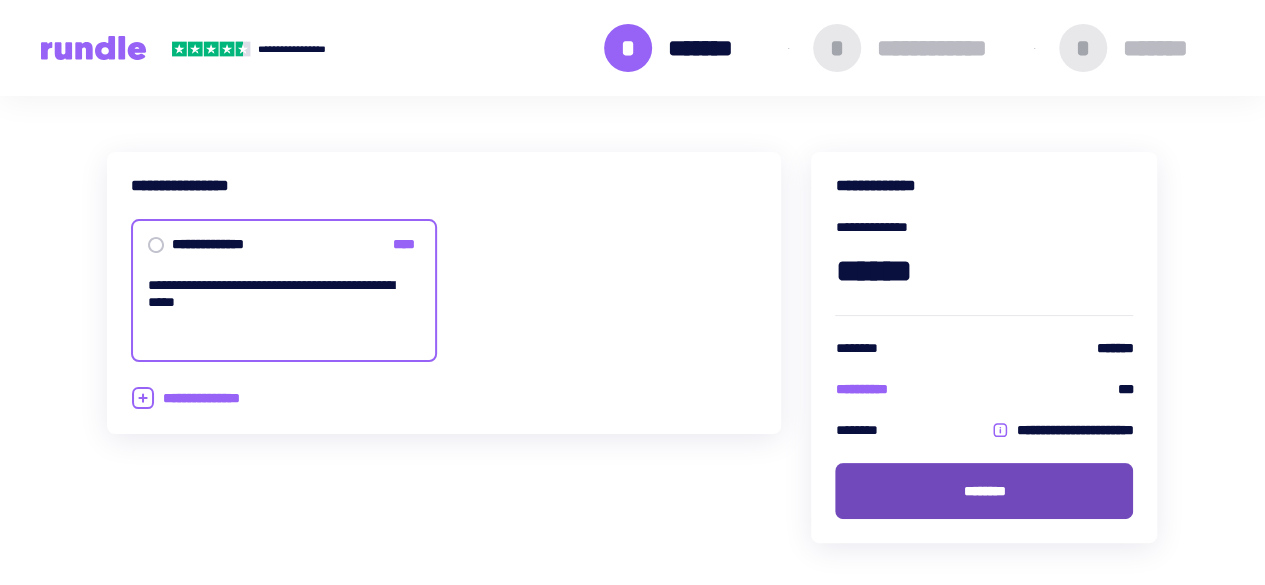 click on "[FIRST]" at bounding box center (984, 491) 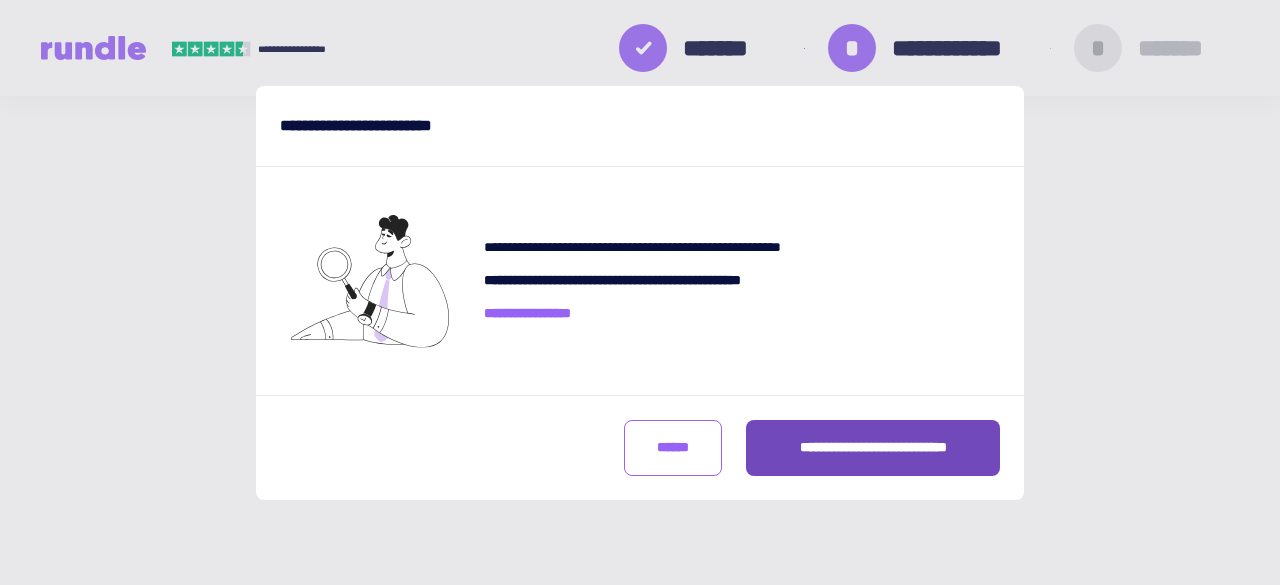 click on "[FIRST] [LAST]" at bounding box center [873, 448] 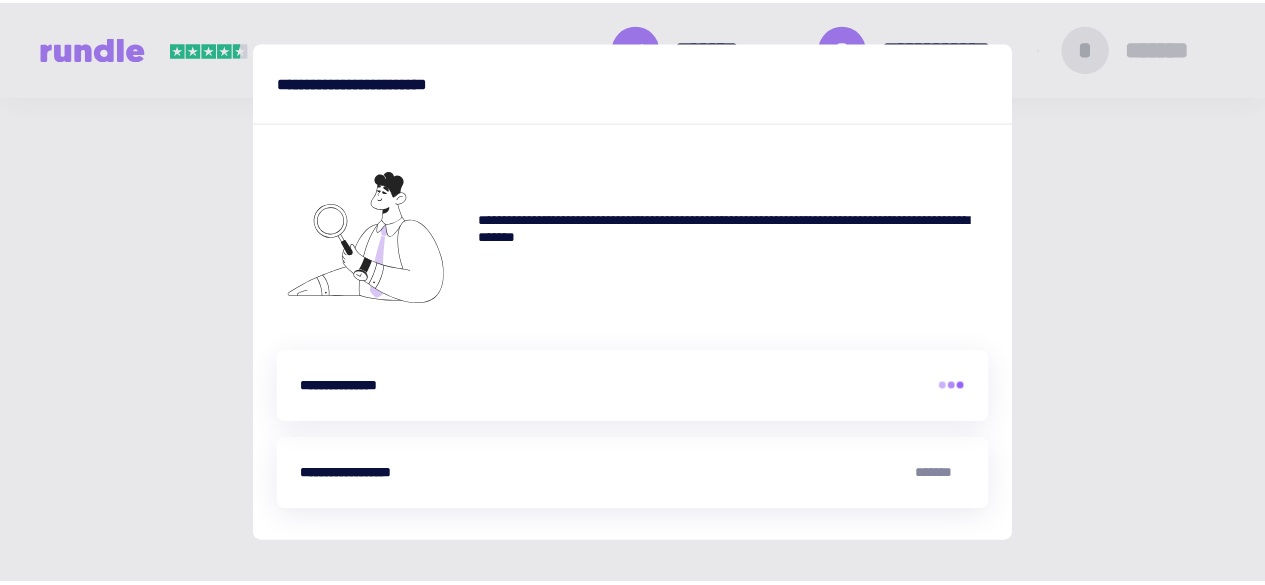 scroll, scrollTop: 0, scrollLeft: 0, axis: both 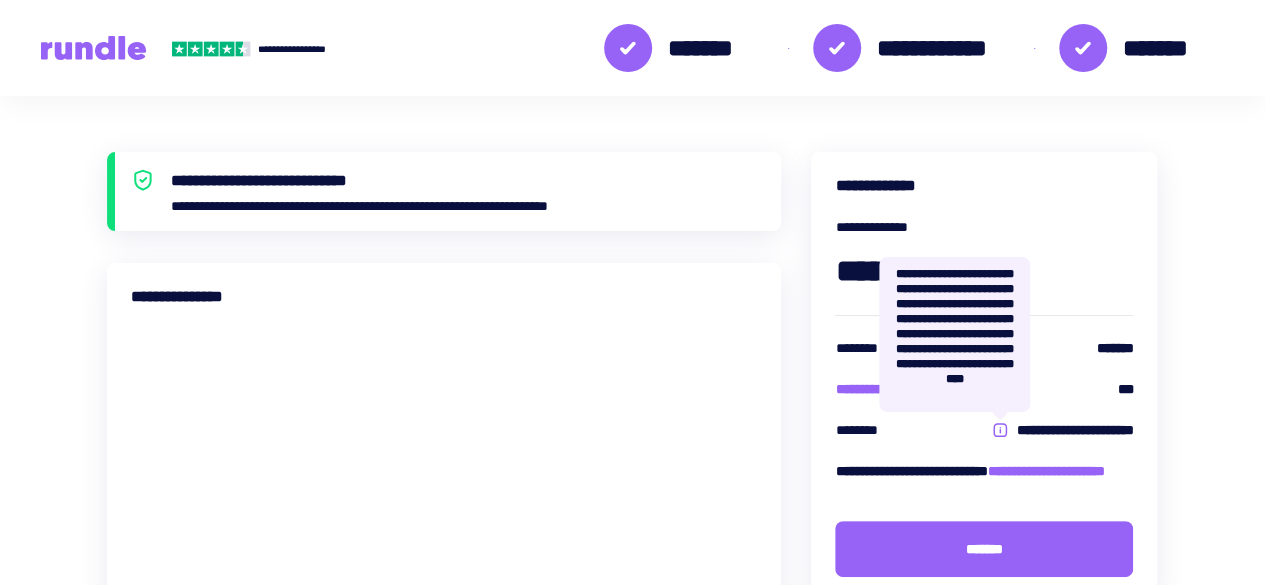 click at bounding box center (1000, 430) 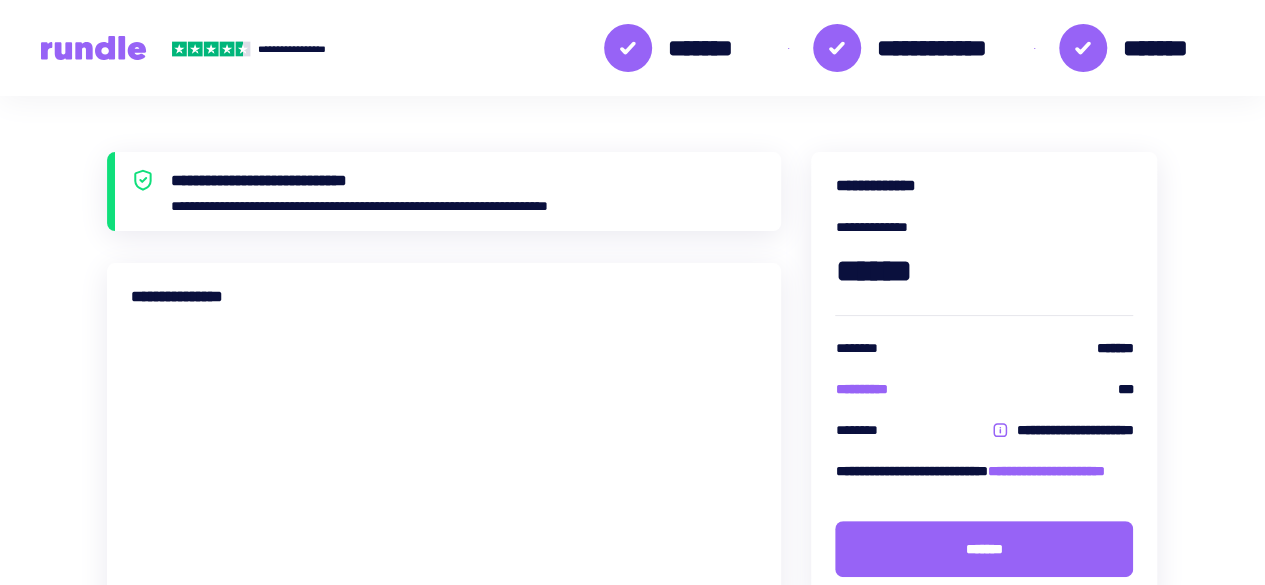 click at bounding box center [94, 48] 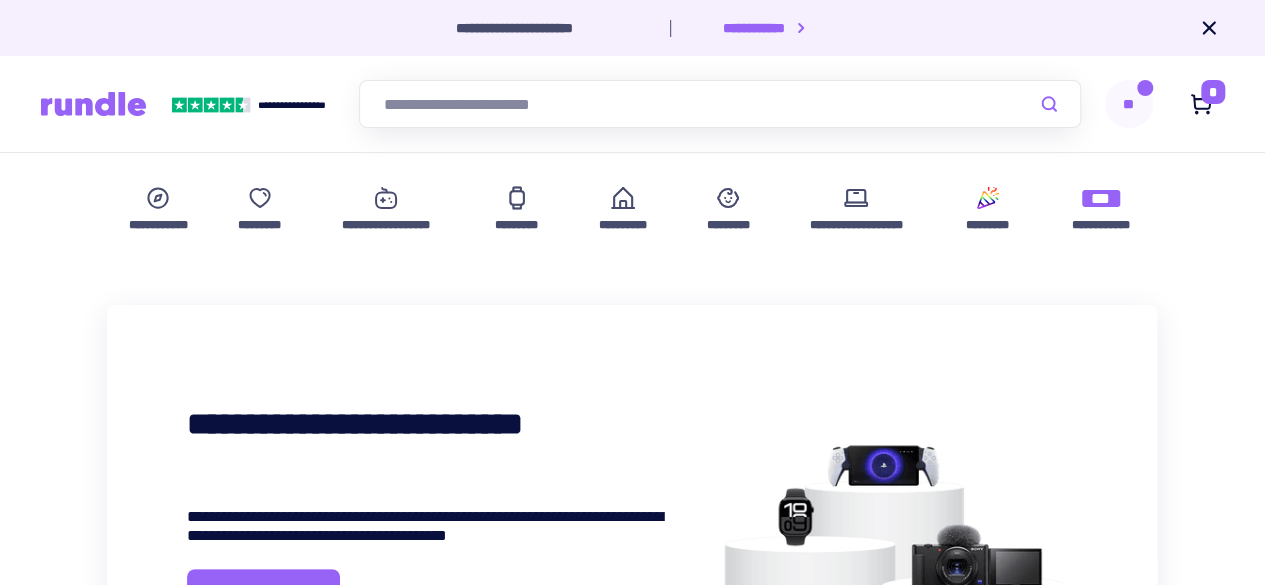 click on "**" at bounding box center [1129, 104] 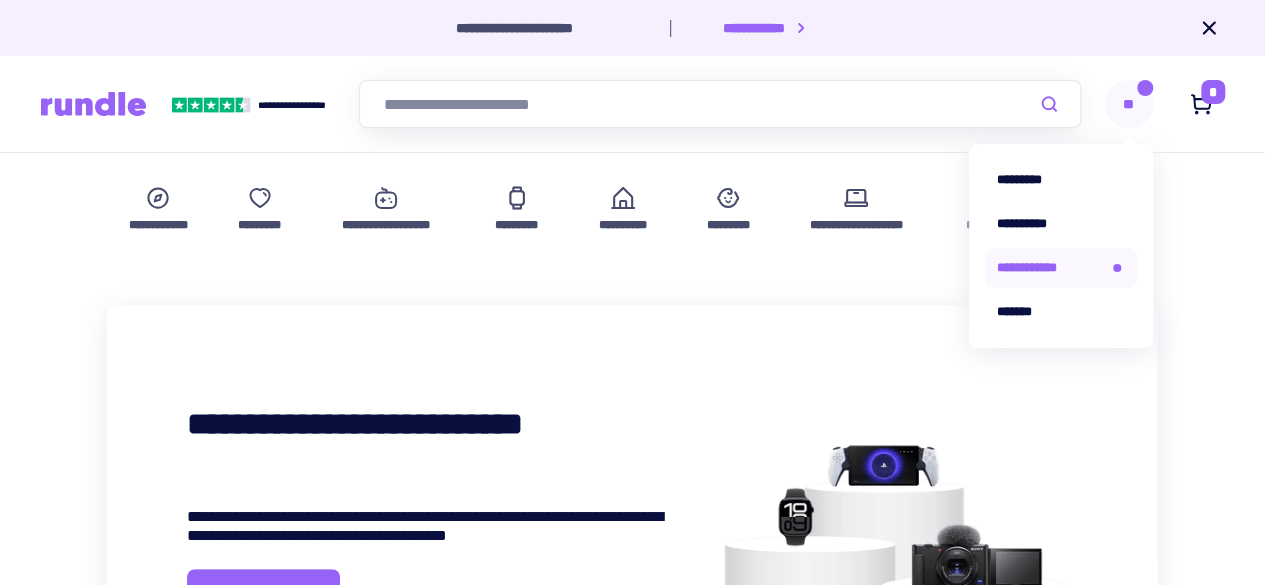 click on "[POSTAL_CODE]" at bounding box center [1061, 268] 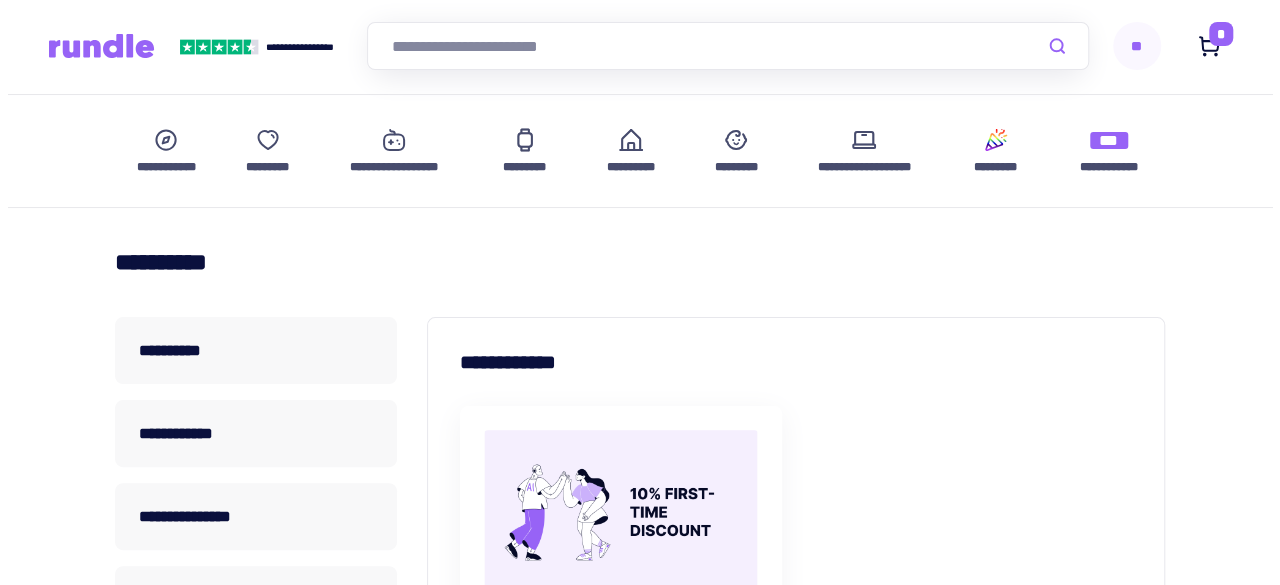 scroll, scrollTop: 0, scrollLeft: 0, axis: both 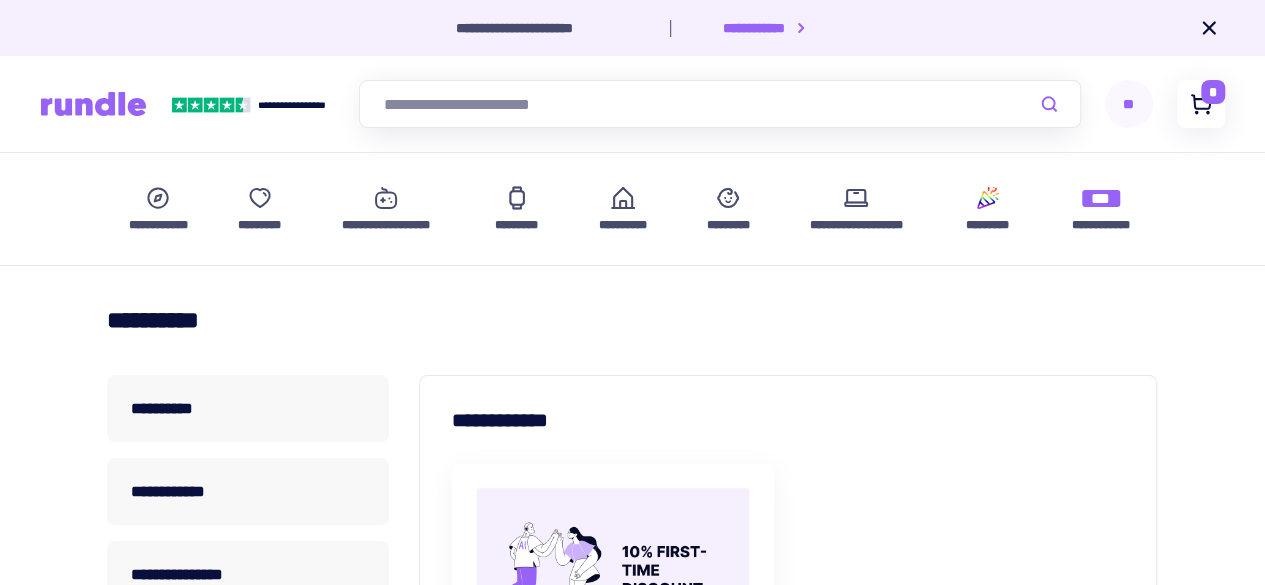 click on "*" at bounding box center (1213, 92) 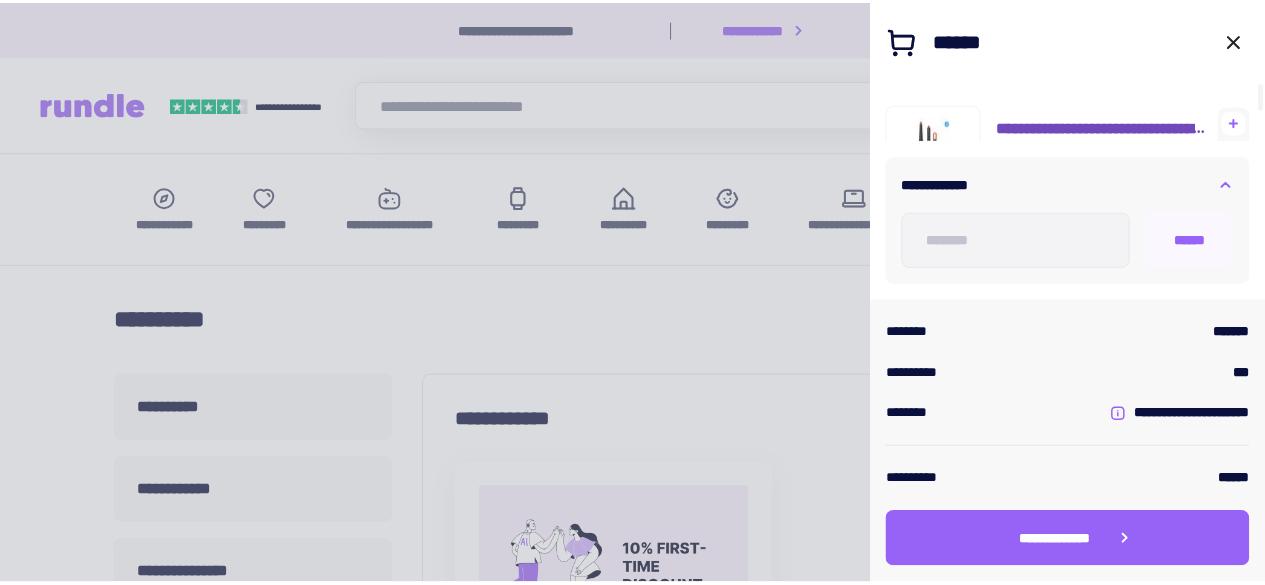 scroll, scrollTop: 59, scrollLeft: 0, axis: vertical 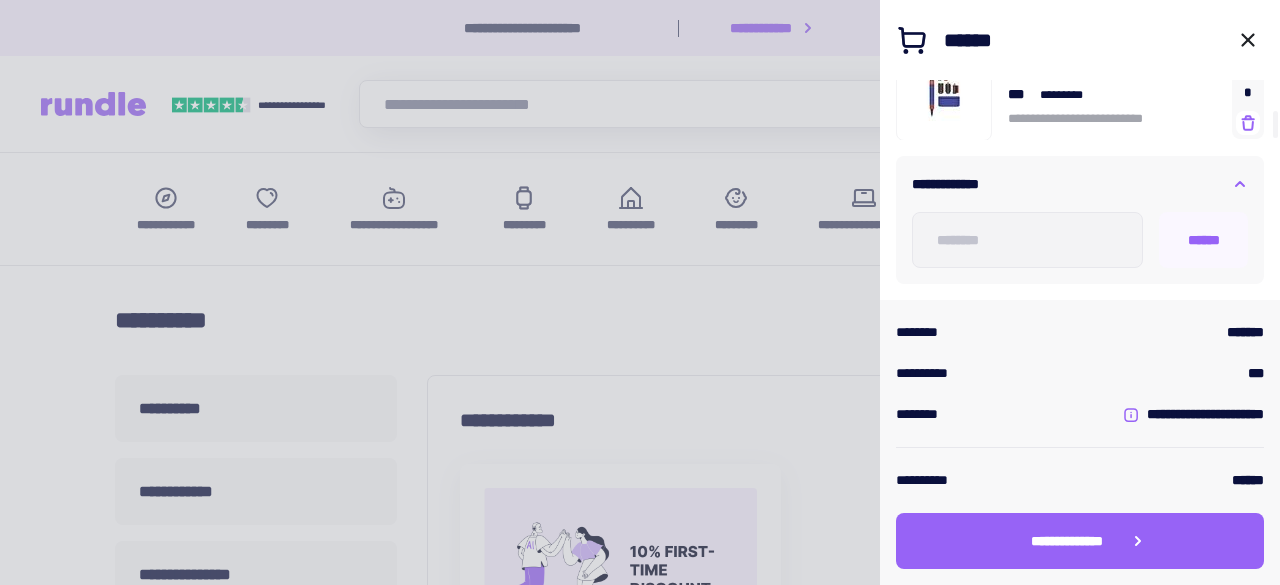 click at bounding box center [640, 292] 